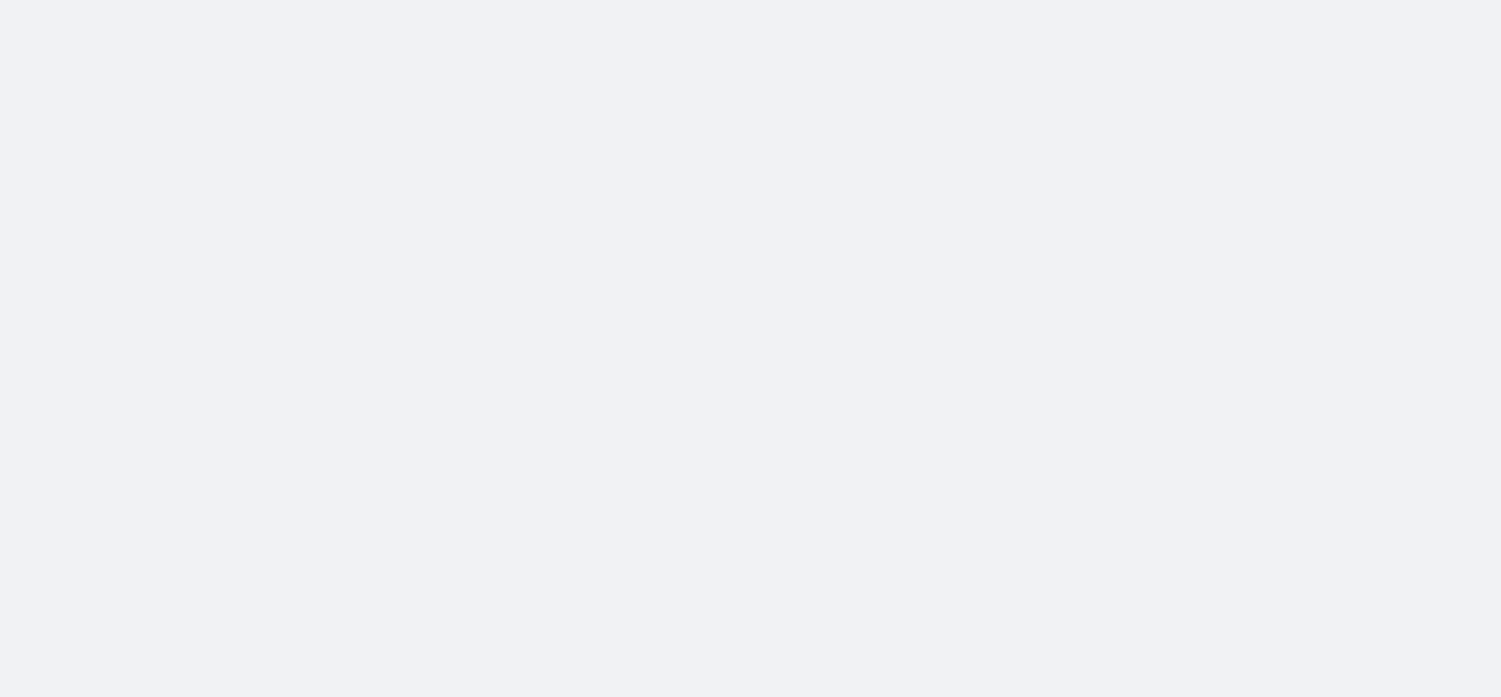 scroll, scrollTop: 0, scrollLeft: 0, axis: both 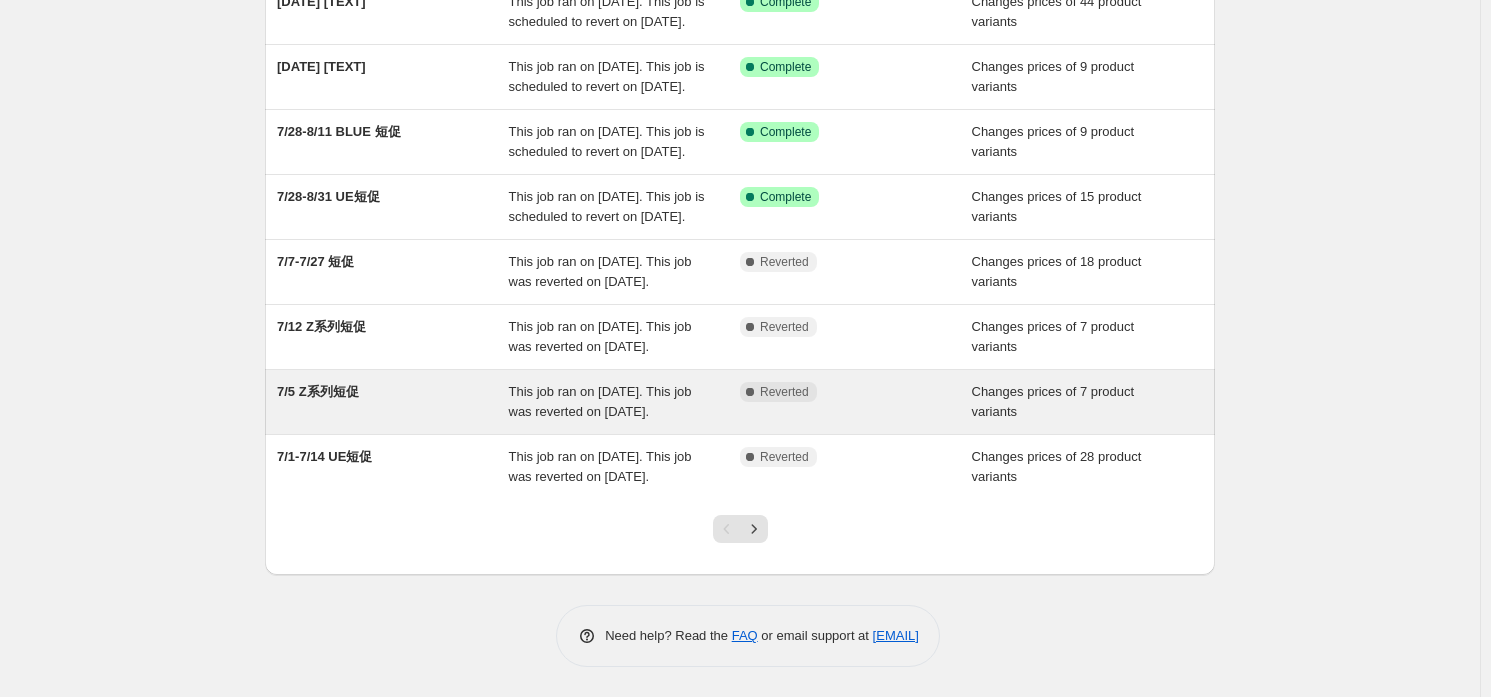 click on "This job ran on [DATE]. This job was reverted on [DATE]." at bounding box center [600, 401] 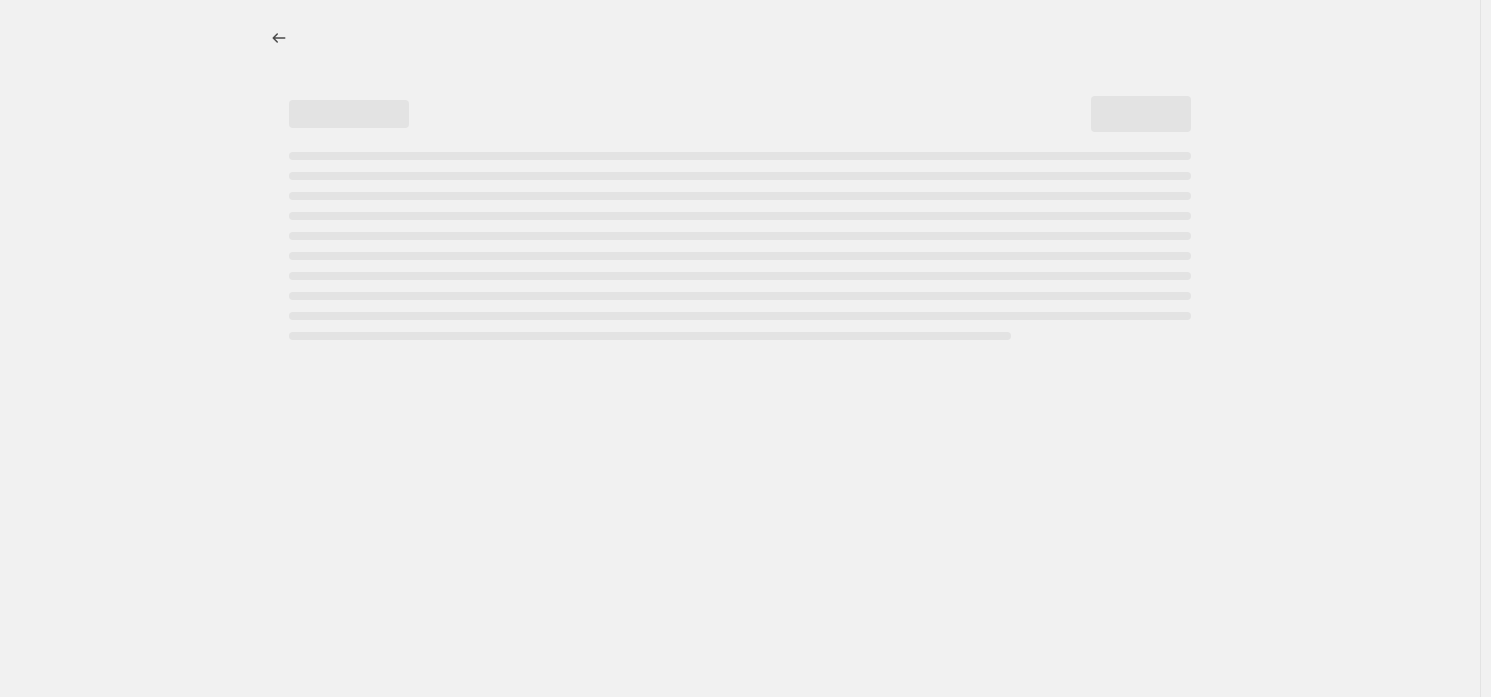 scroll, scrollTop: 0, scrollLeft: 0, axis: both 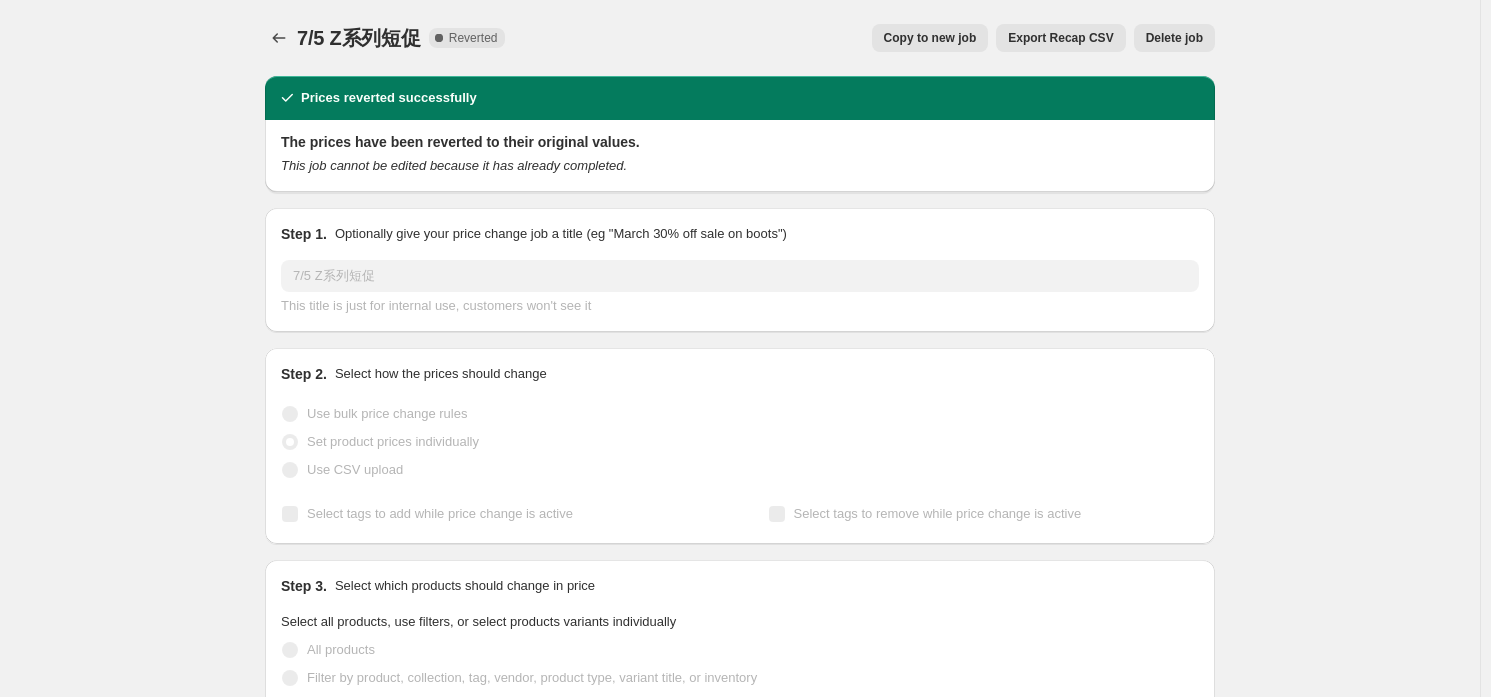 click on "Copy to new job" at bounding box center (930, 38) 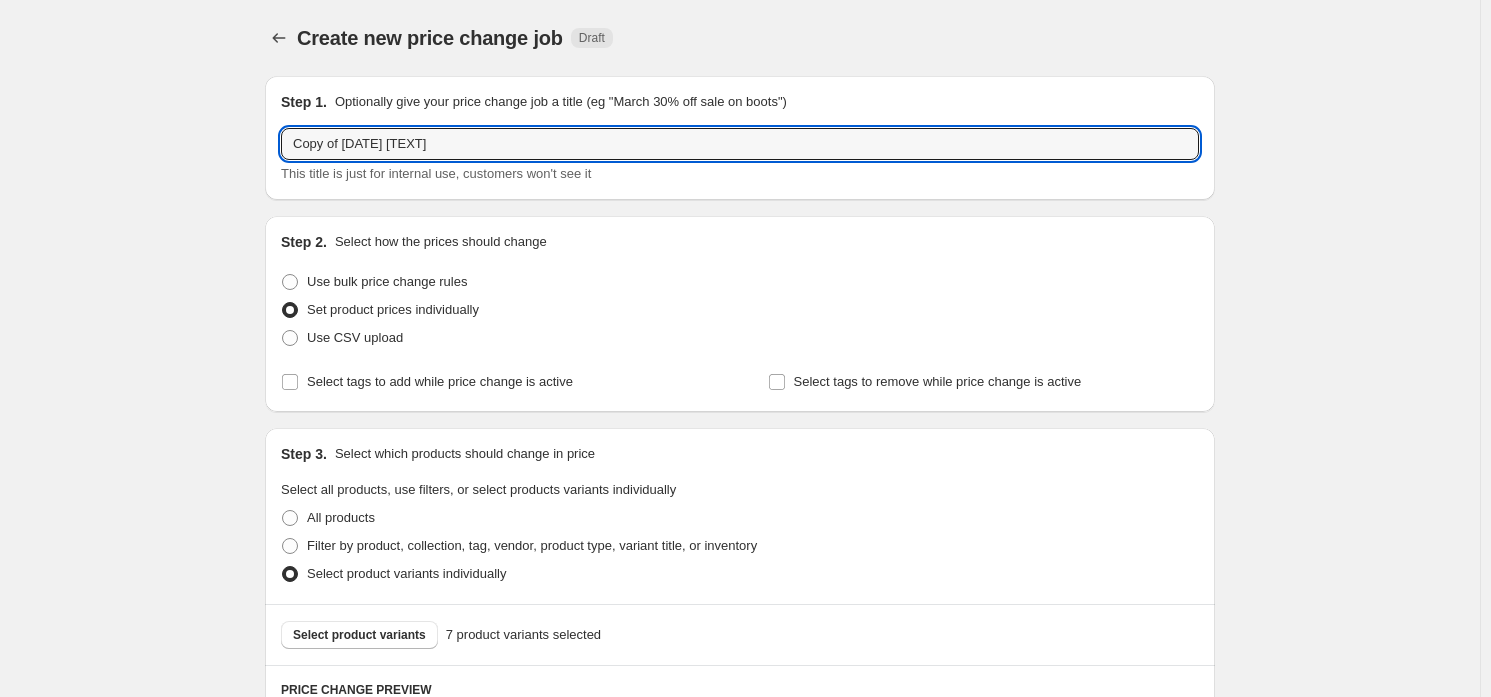 drag, startPoint x: 361, startPoint y: 144, endPoint x: 109, endPoint y: 113, distance: 253.89958 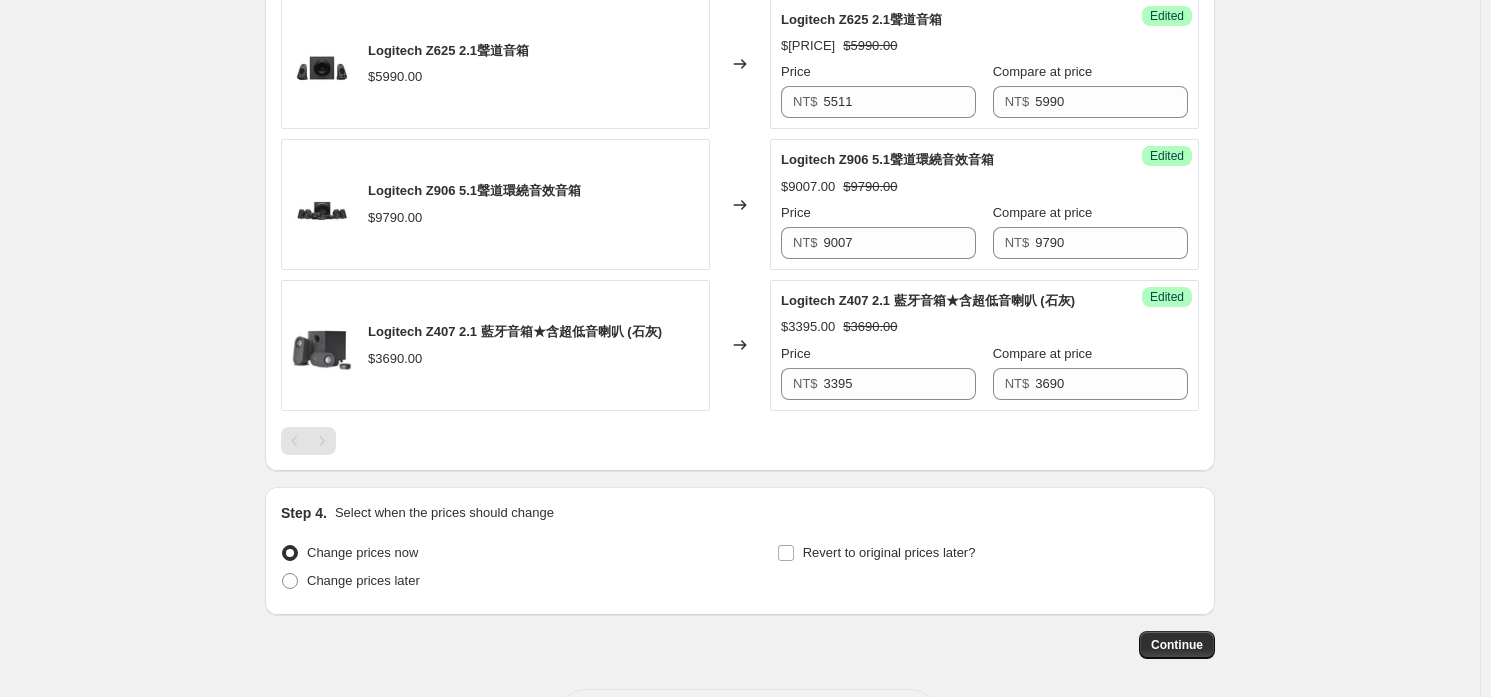scroll, scrollTop: 1380, scrollLeft: 0, axis: vertical 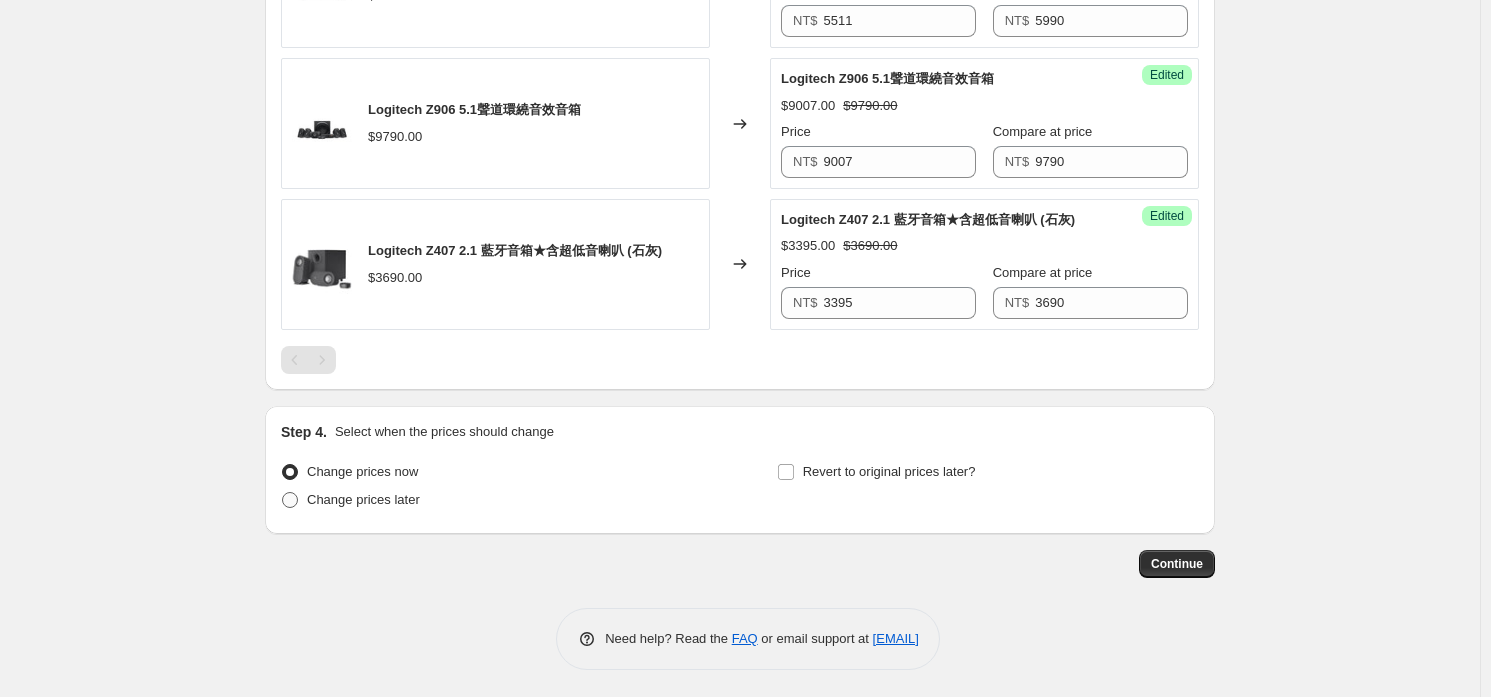 type on "[DATE] [TEXT]" 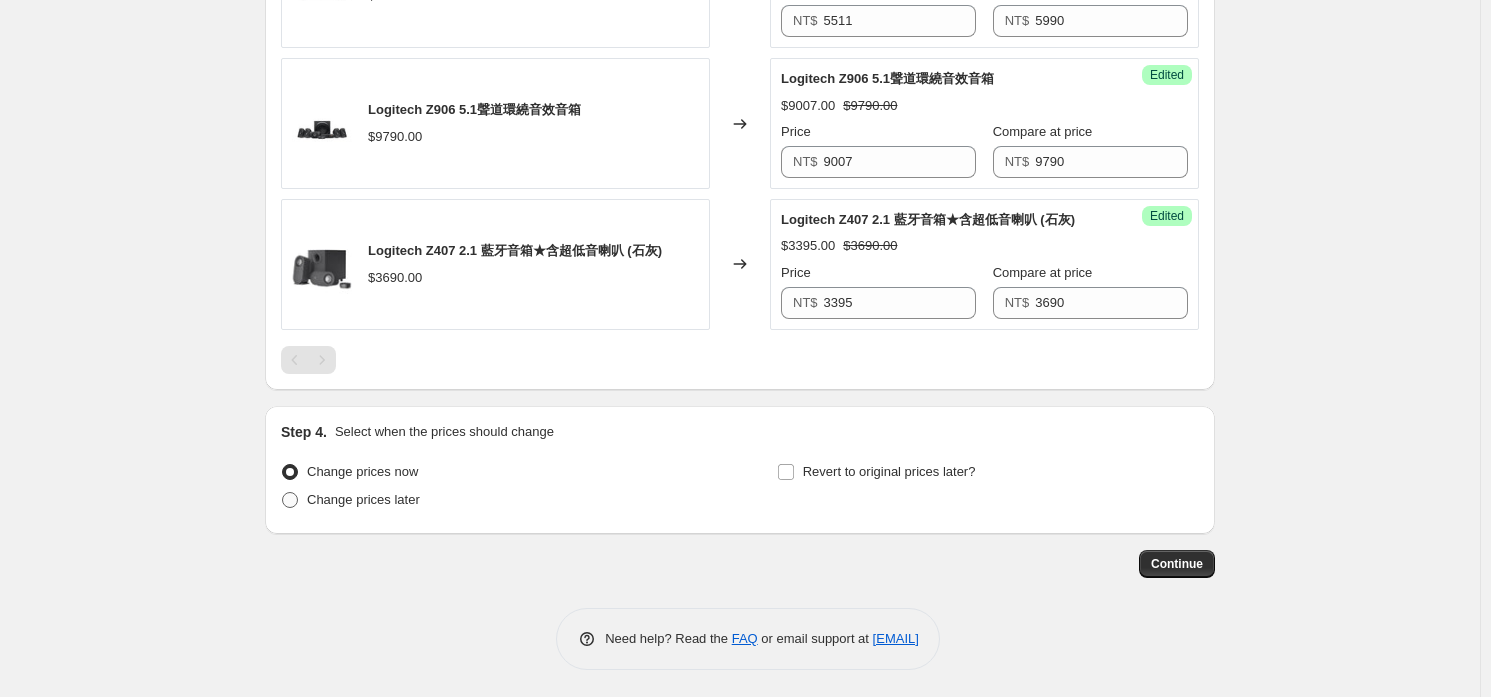 radio on "true" 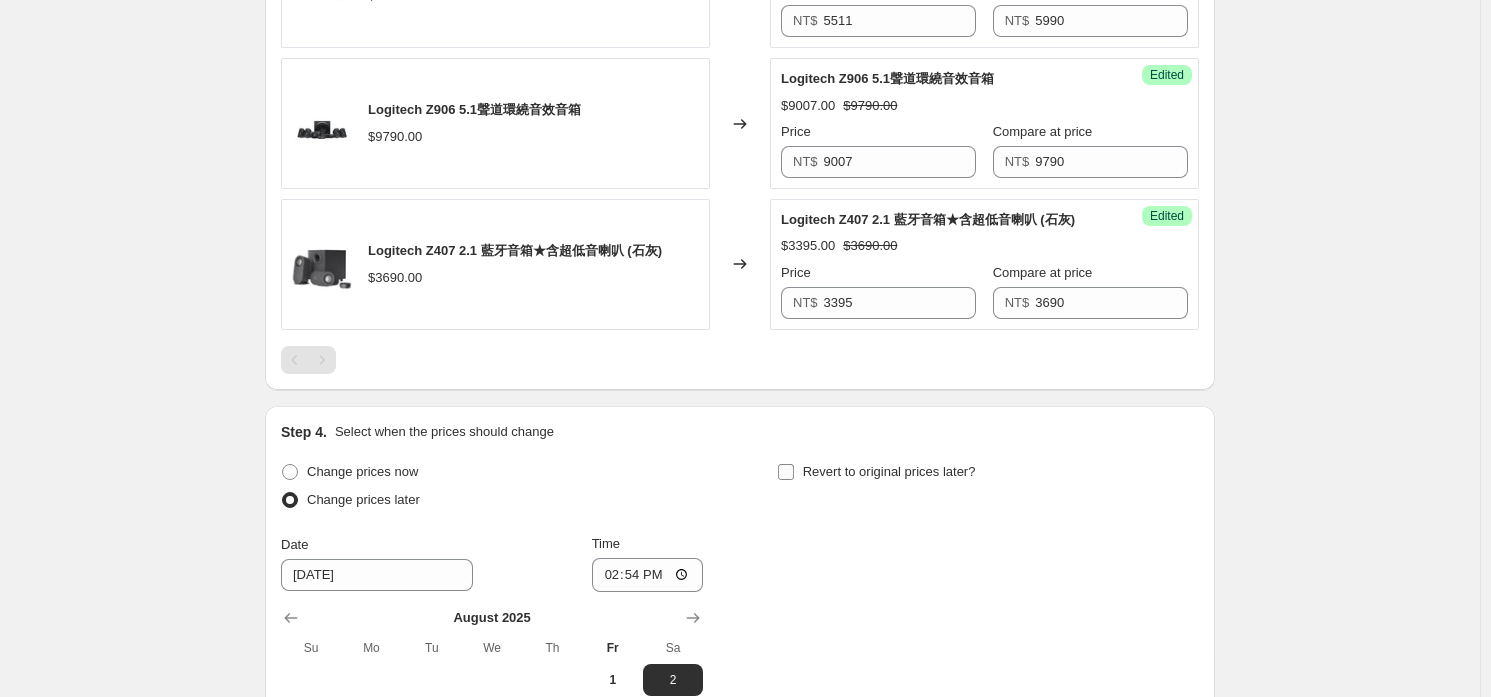 click on "Revert to original prices later?" at bounding box center [889, 471] 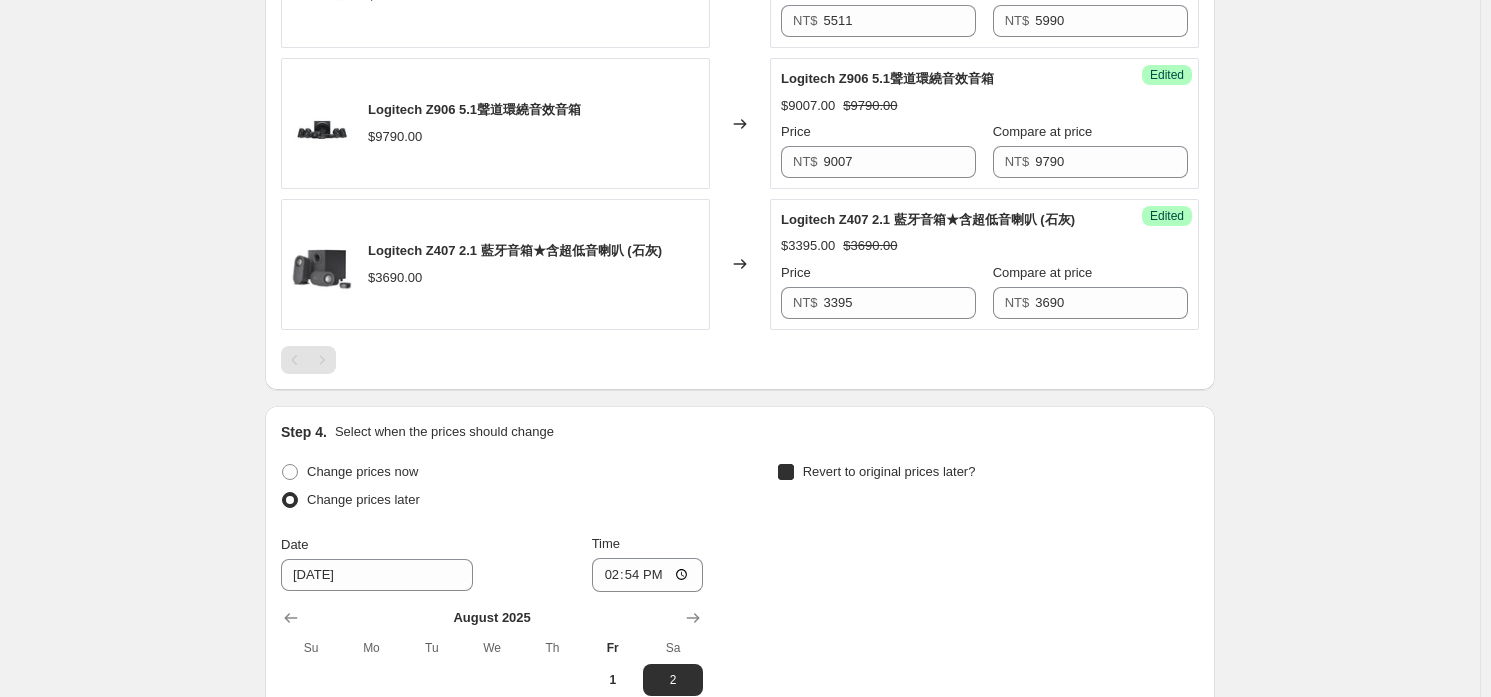 checkbox on "true" 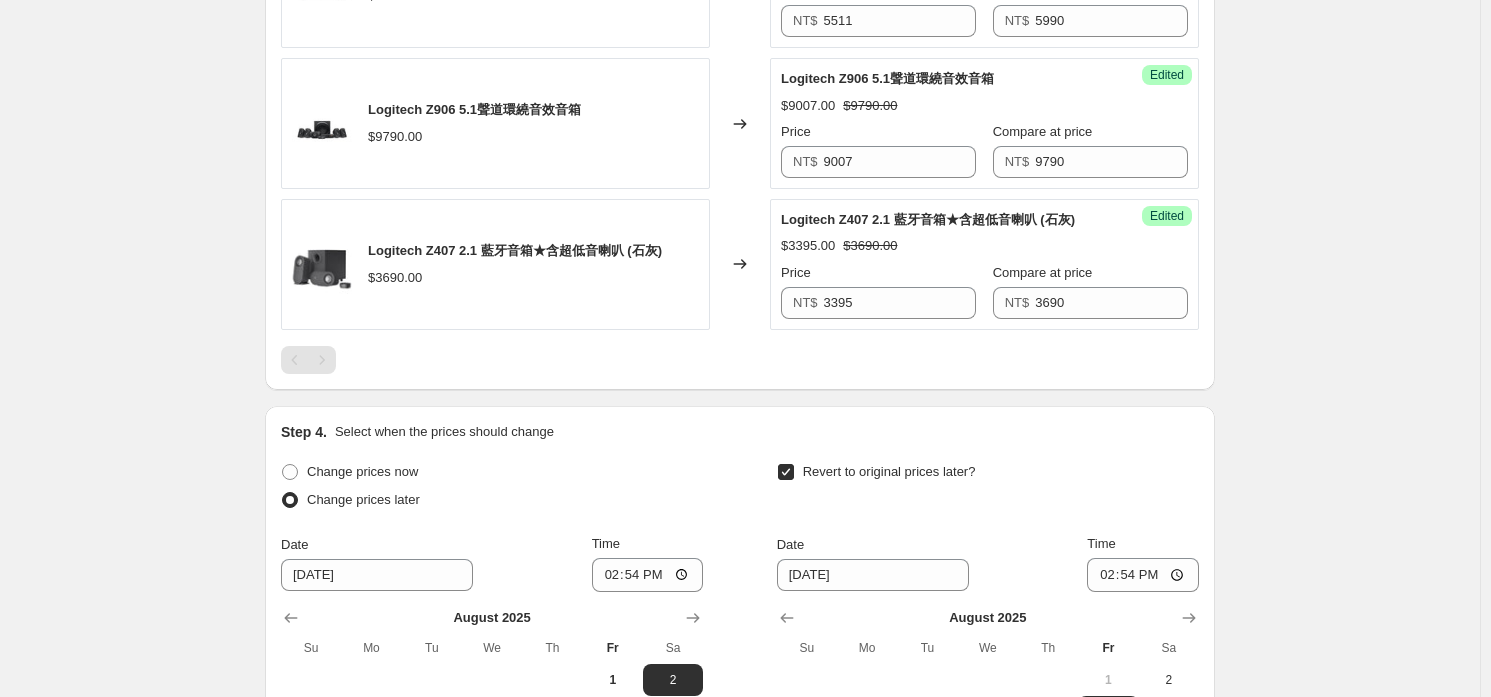 scroll, scrollTop: 1754, scrollLeft: 0, axis: vertical 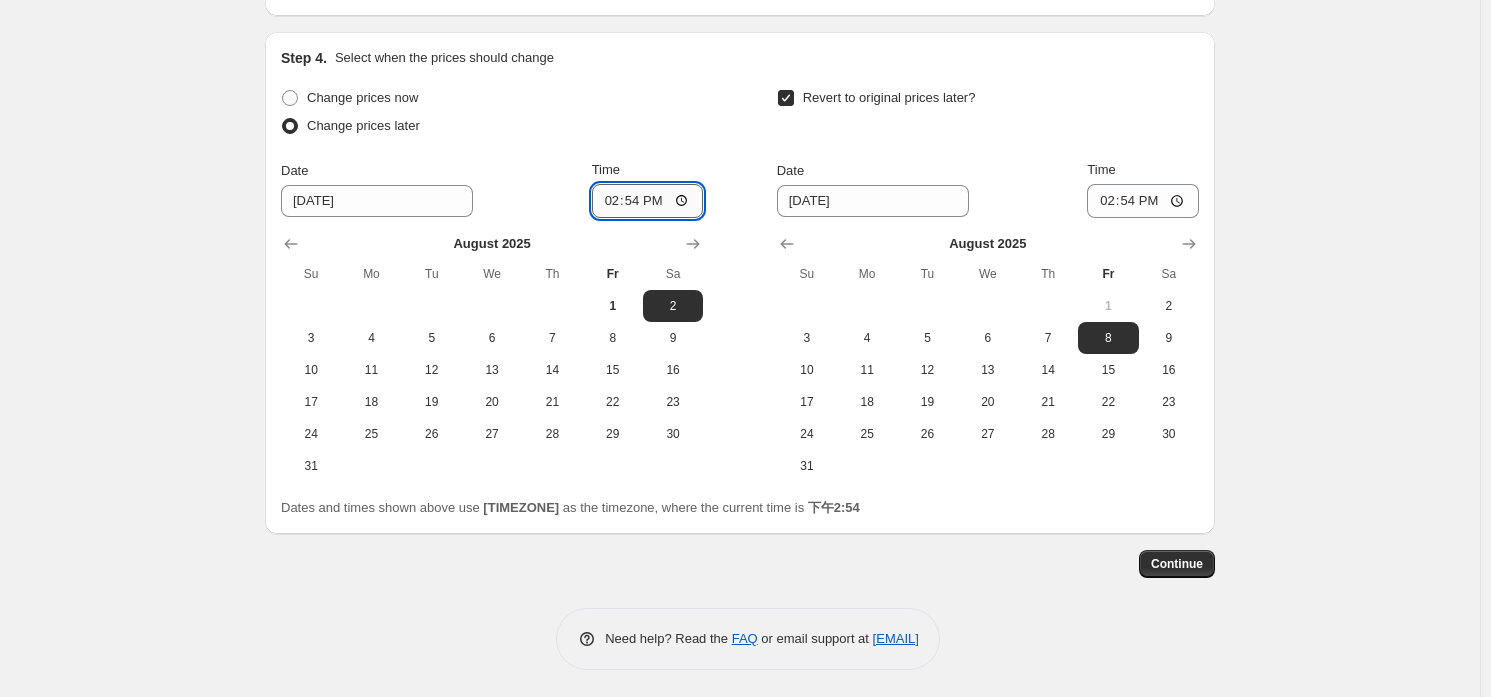 click on "14:54" at bounding box center [648, 201] 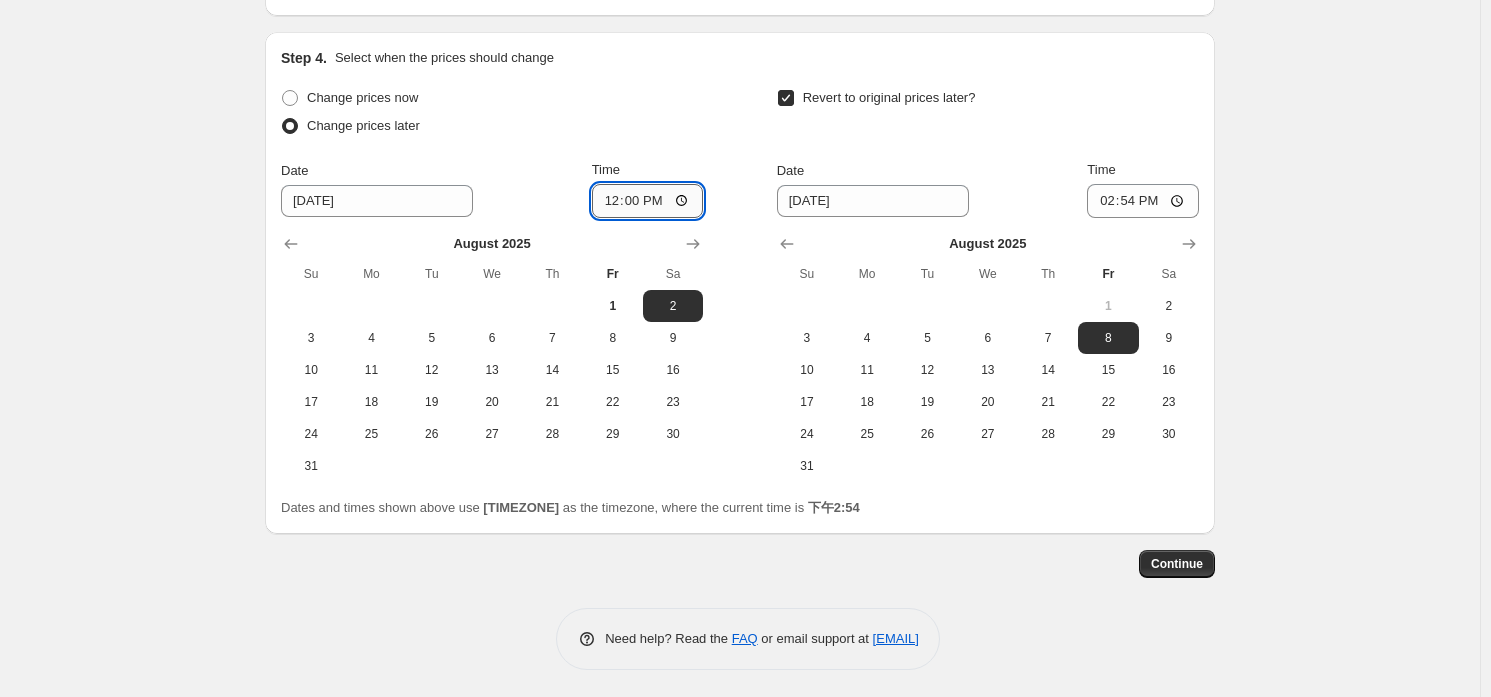 click on "12:00" at bounding box center (648, 201) 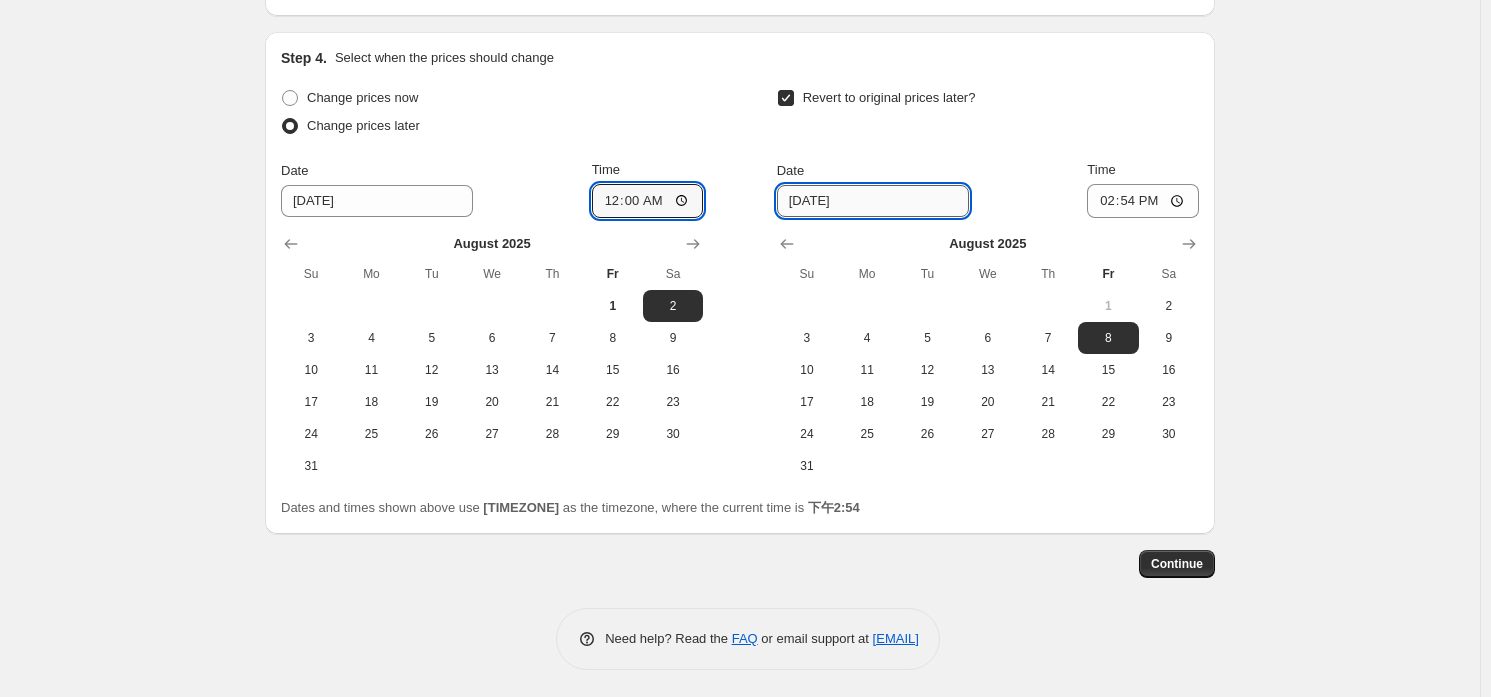 type on "00:00" 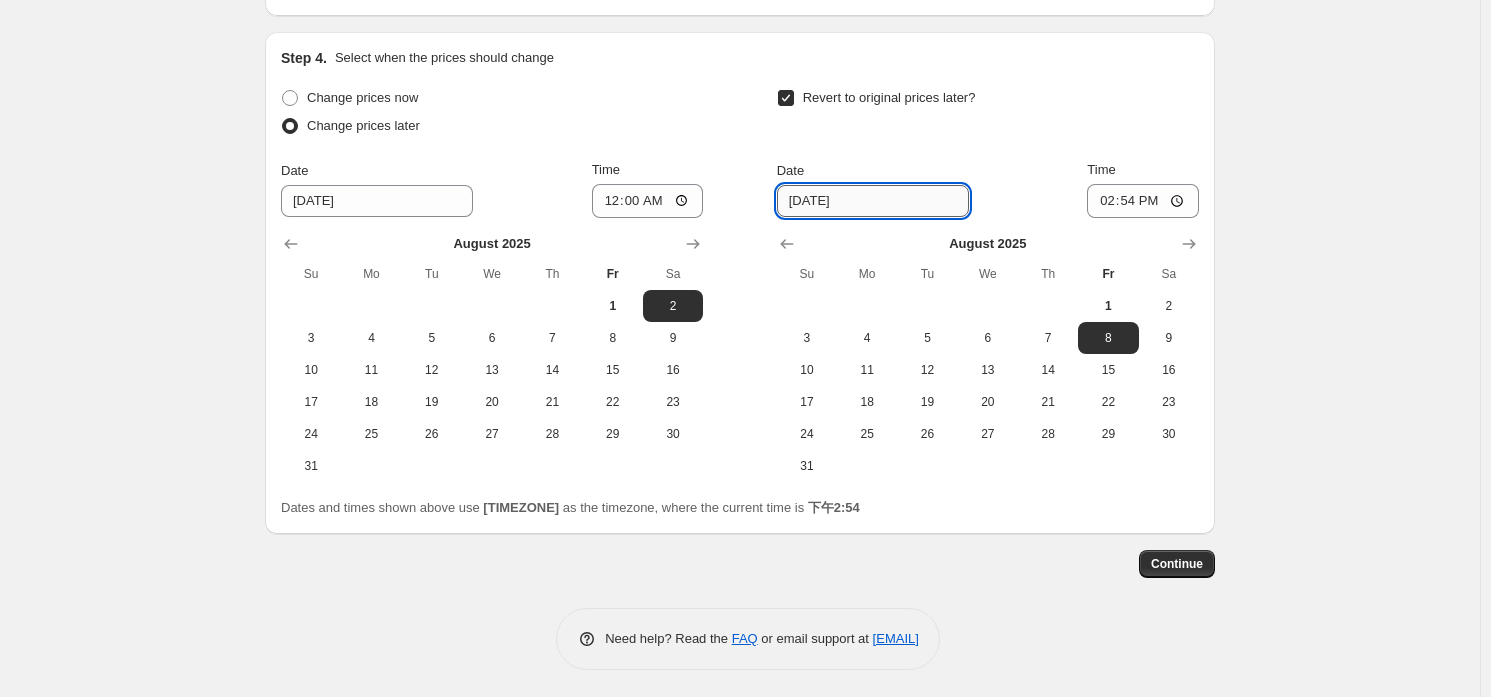 click on "[DATE]" at bounding box center [873, 201] 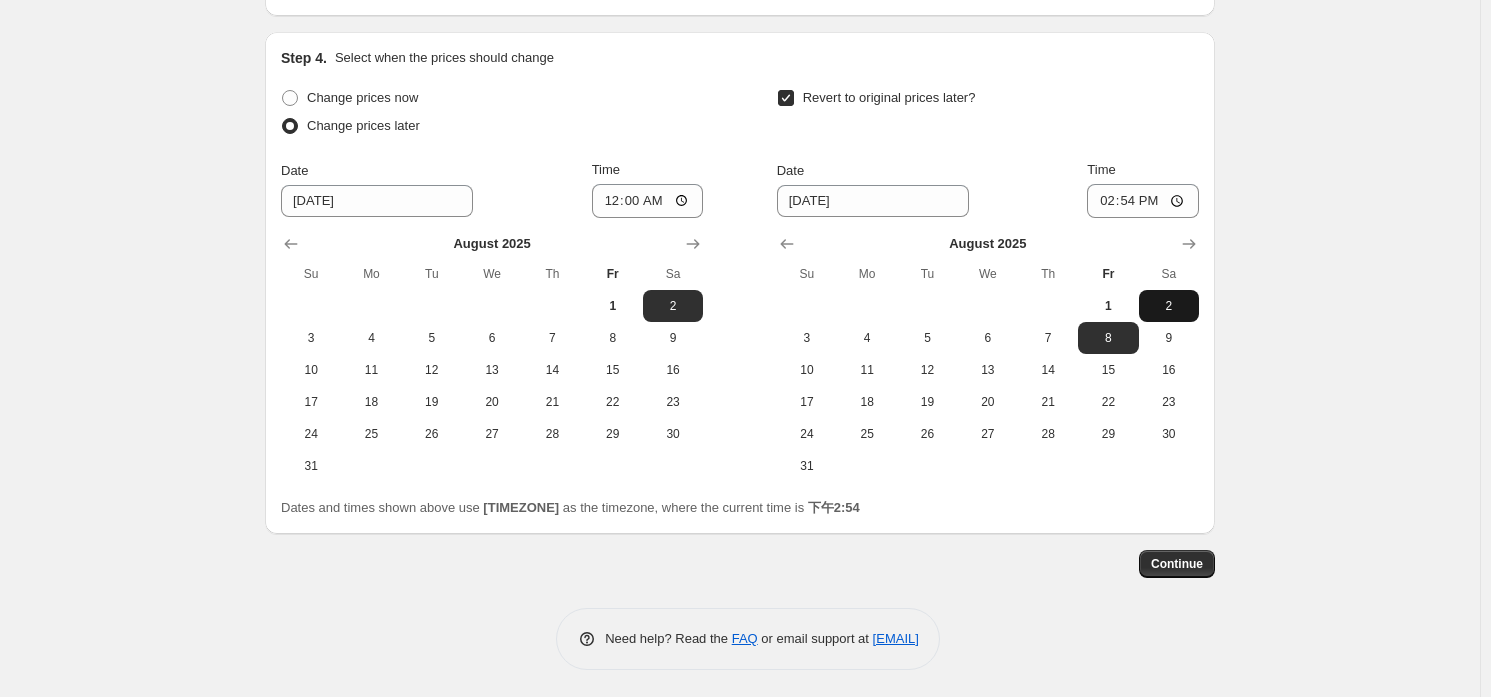 click on "2" at bounding box center [1169, 306] 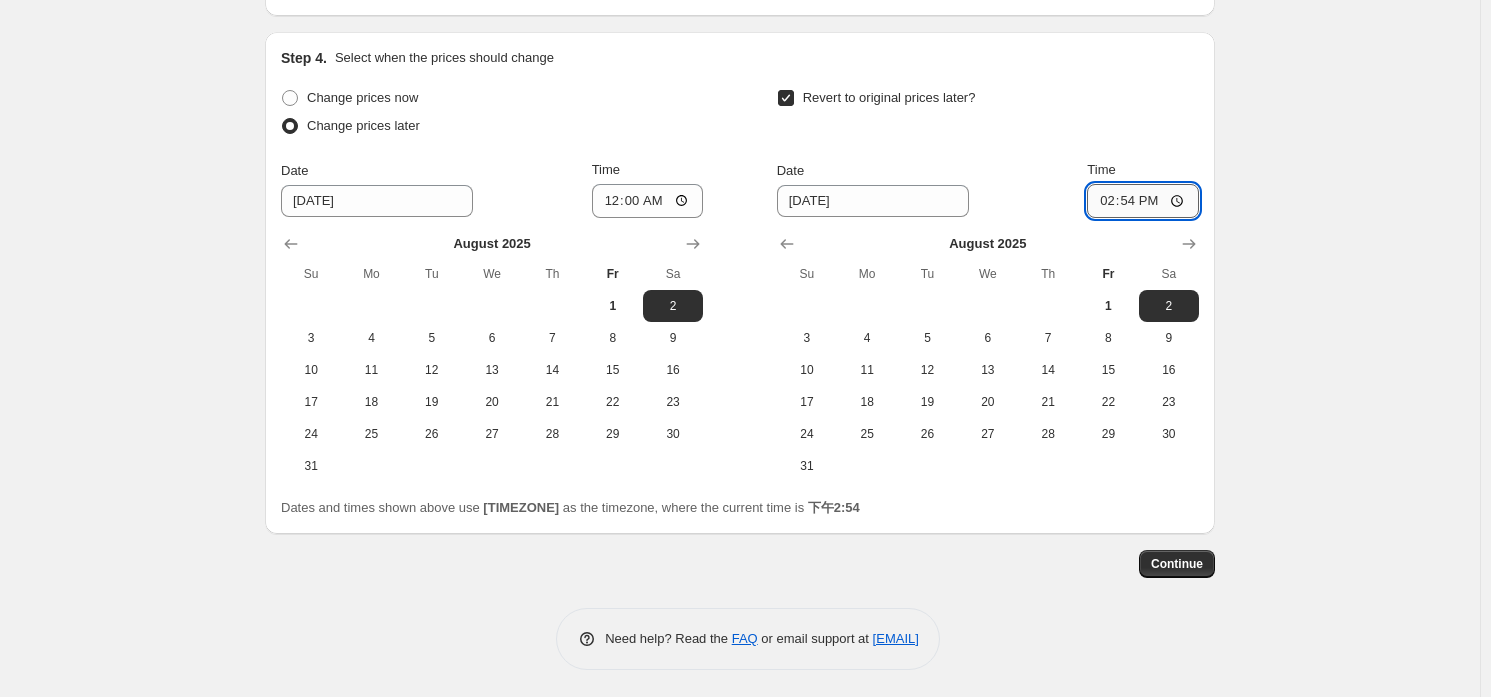 click on "14:54" at bounding box center (1143, 201) 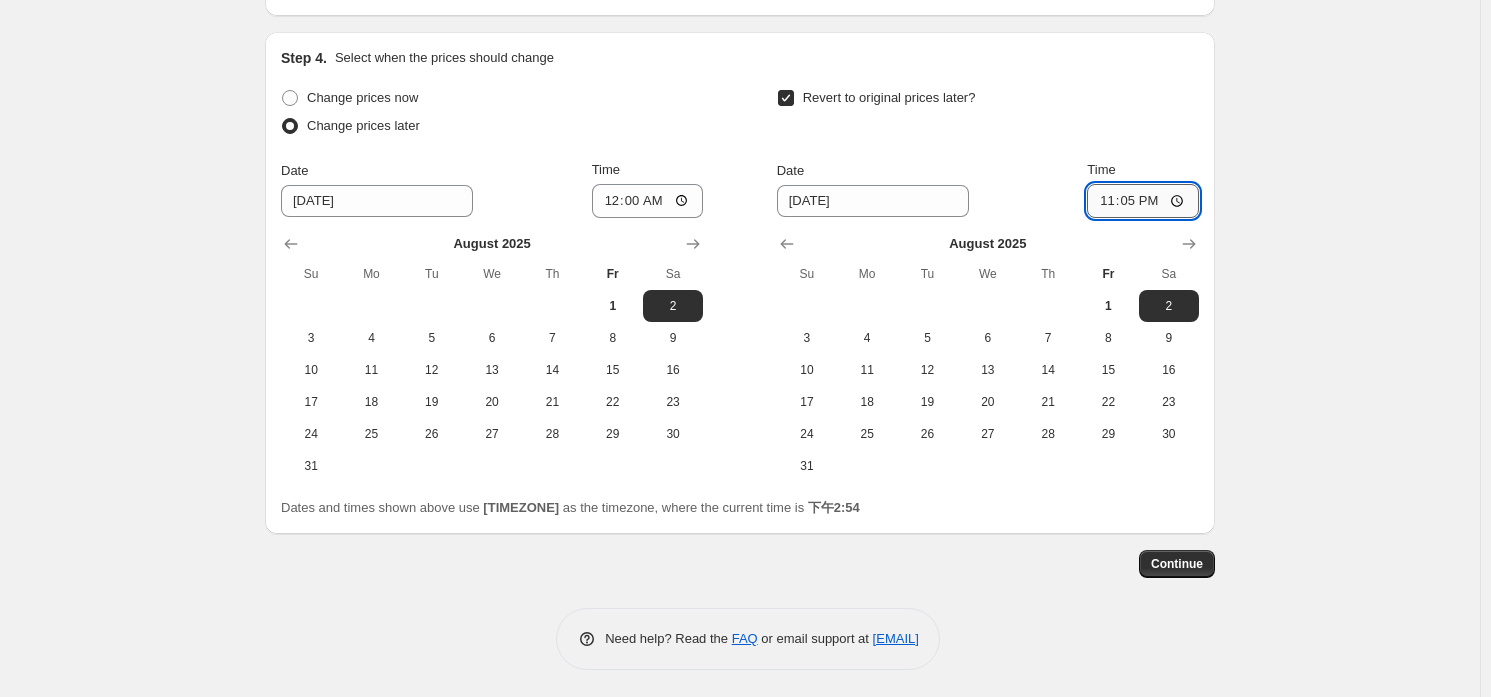 type on "23:59" 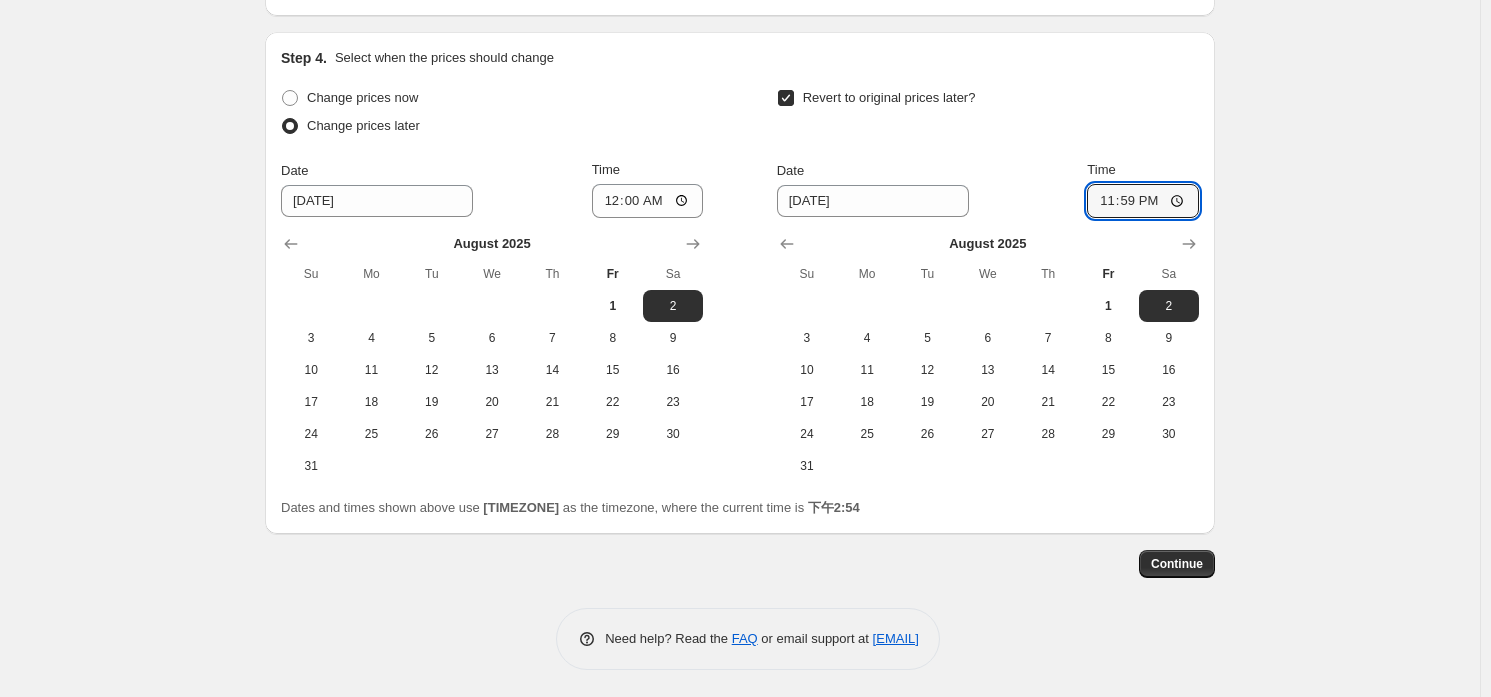 click on "Create new price change job. This page is ready Create new price change job Draft Step 1. Optionally give your price change job a title (eg "March 30% off sale on boots") [DATE] [TEXT] This title is just for internal use, customers won't see it Step 2. Select how the prices should change Use bulk price change rules Set product prices individually Use CSV upload Select tags to add while price change is active Select tags to remove while price change is active Step 3. Select which products should change in price Select all products, use filters, or select products variants individually All products Filter by product, collection, tag, vendor, product type, variant title, or inventory Select product variants individually Select product variants 7   product variants selected PRICE CHANGE PREVIEW 7 product variants selected. 7 product prices edited: Logitech Z150 多媒體音箱-黑 $[PRICE] Changed to Success Edited Logitech Z150 多媒體音箱-黑 $[PRICE] $[PRICE] Price NT$ [PRICE] Compare at price NT$ [PRICE] Success" at bounding box center (740, -527) 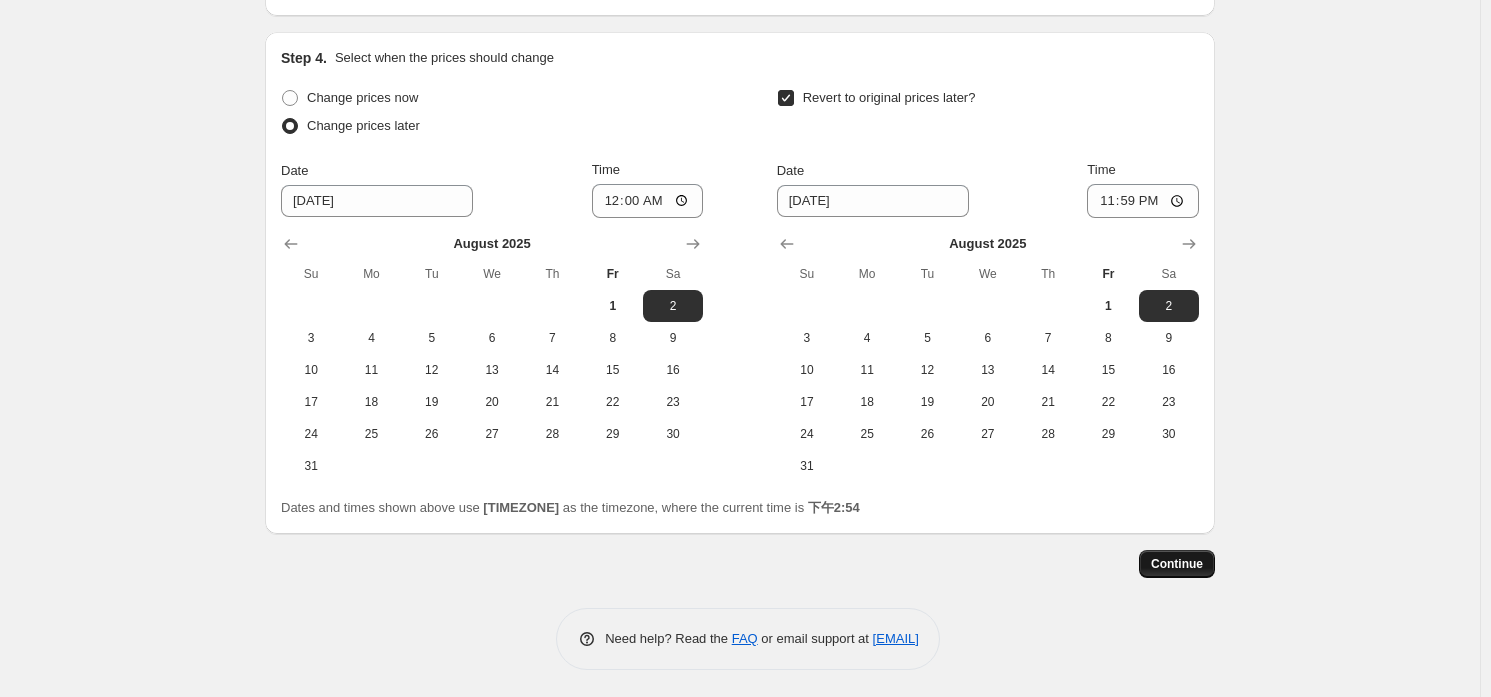 click on "Continue" at bounding box center (1177, 564) 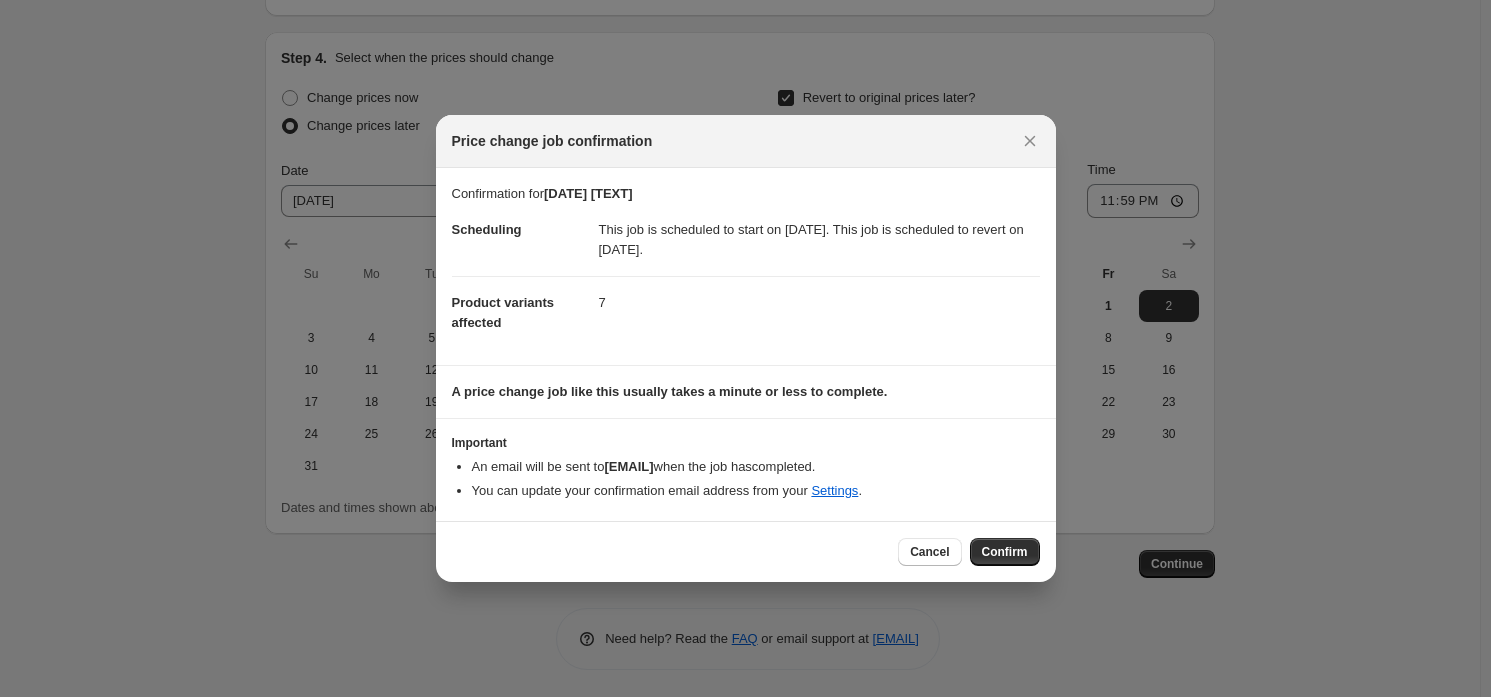 click on "Cancel Confirm" at bounding box center (746, 551) 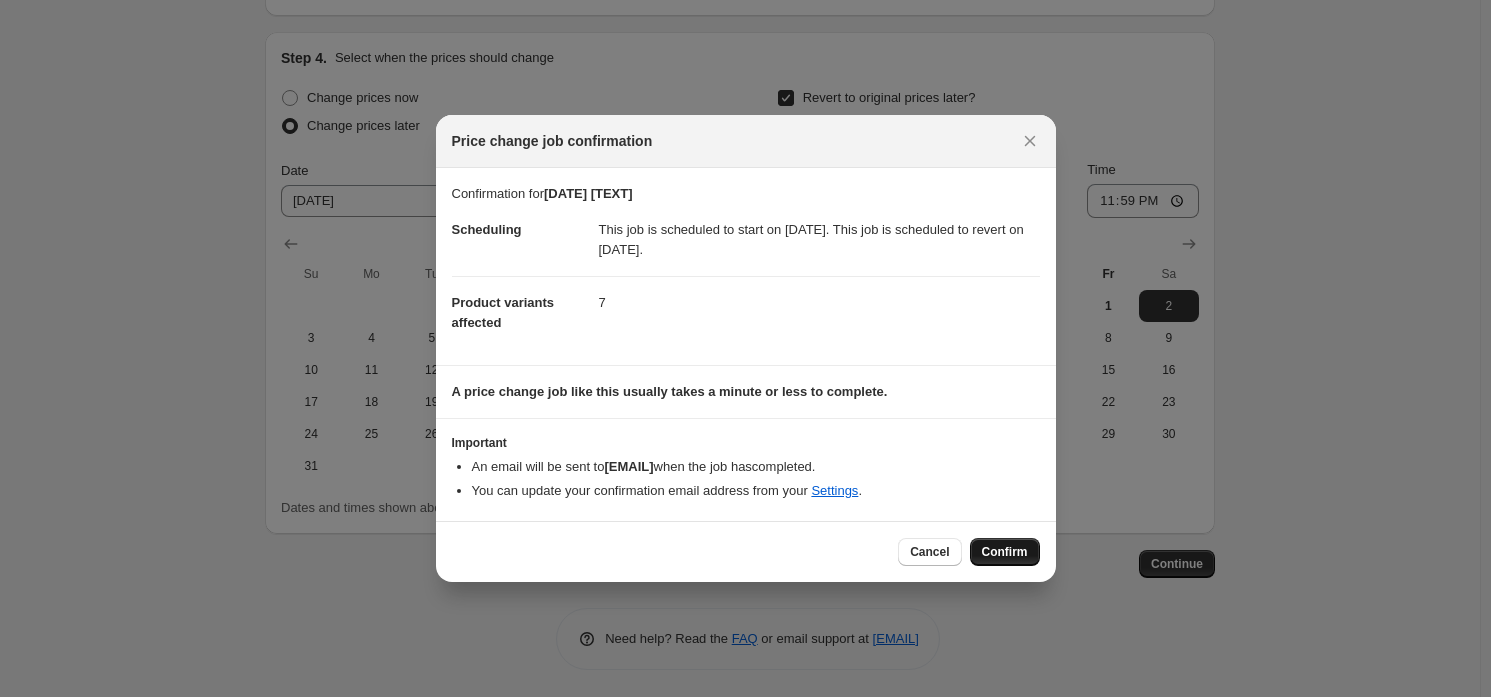 click on "Confirm" at bounding box center [1005, 552] 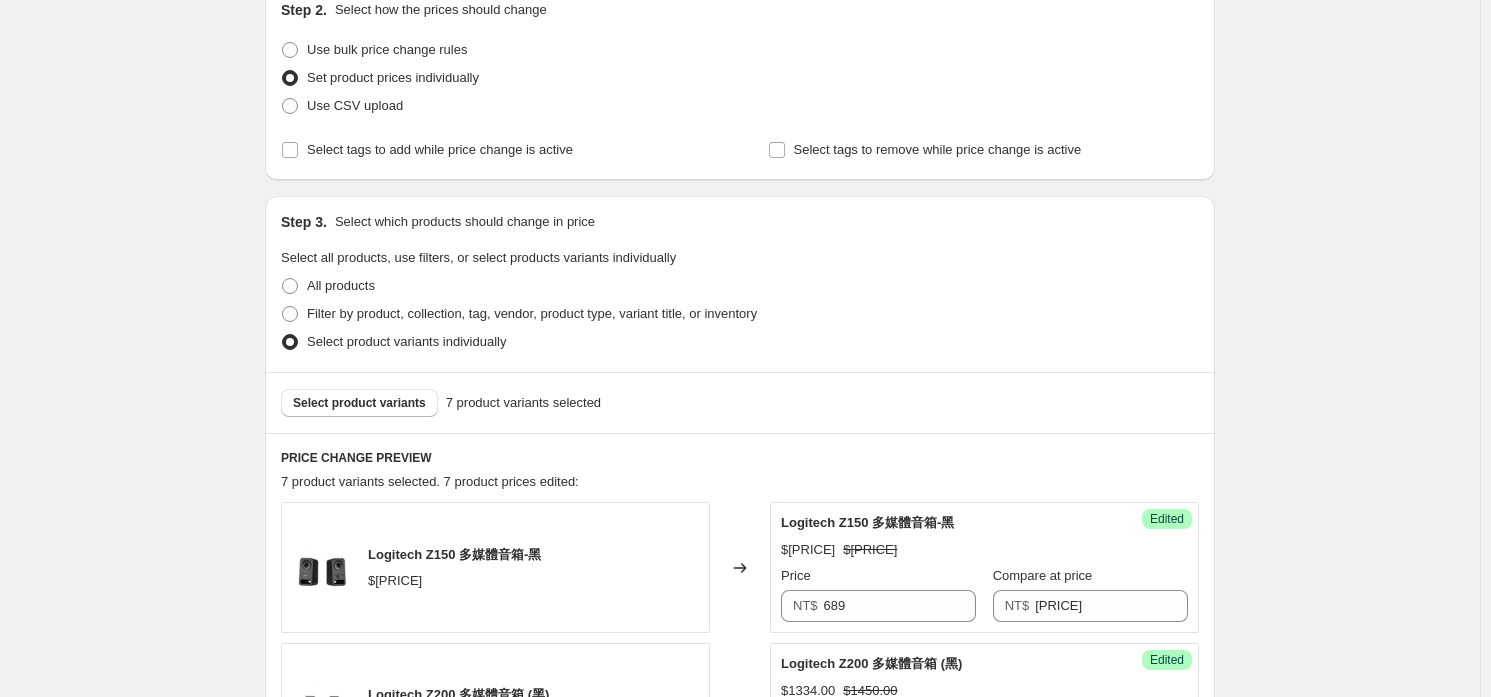 scroll, scrollTop: 0, scrollLeft: 0, axis: both 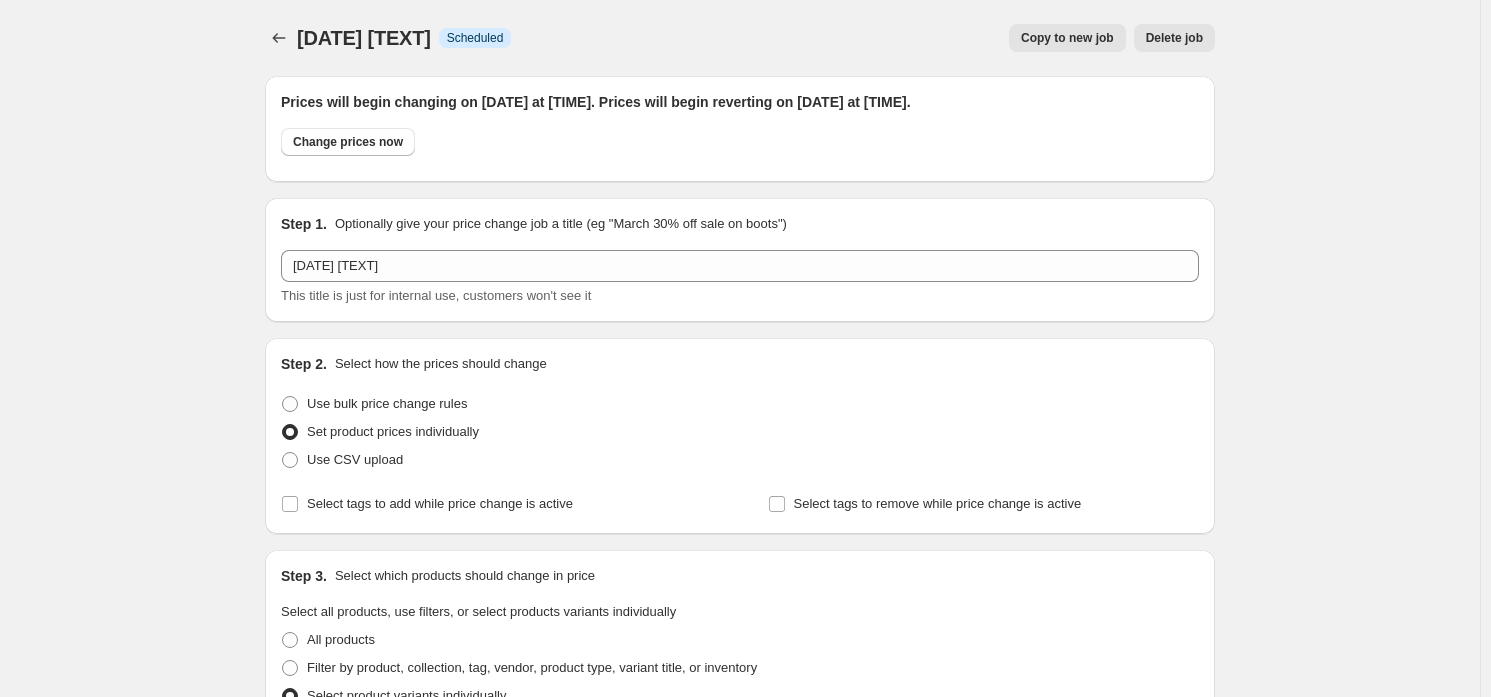 click on "[DATE] [TEXT]. This page is ready [DATE] [TEXT] Info Scheduled Copy to new job Delete job More actions Copy to new job Delete job" at bounding box center (740, 38) 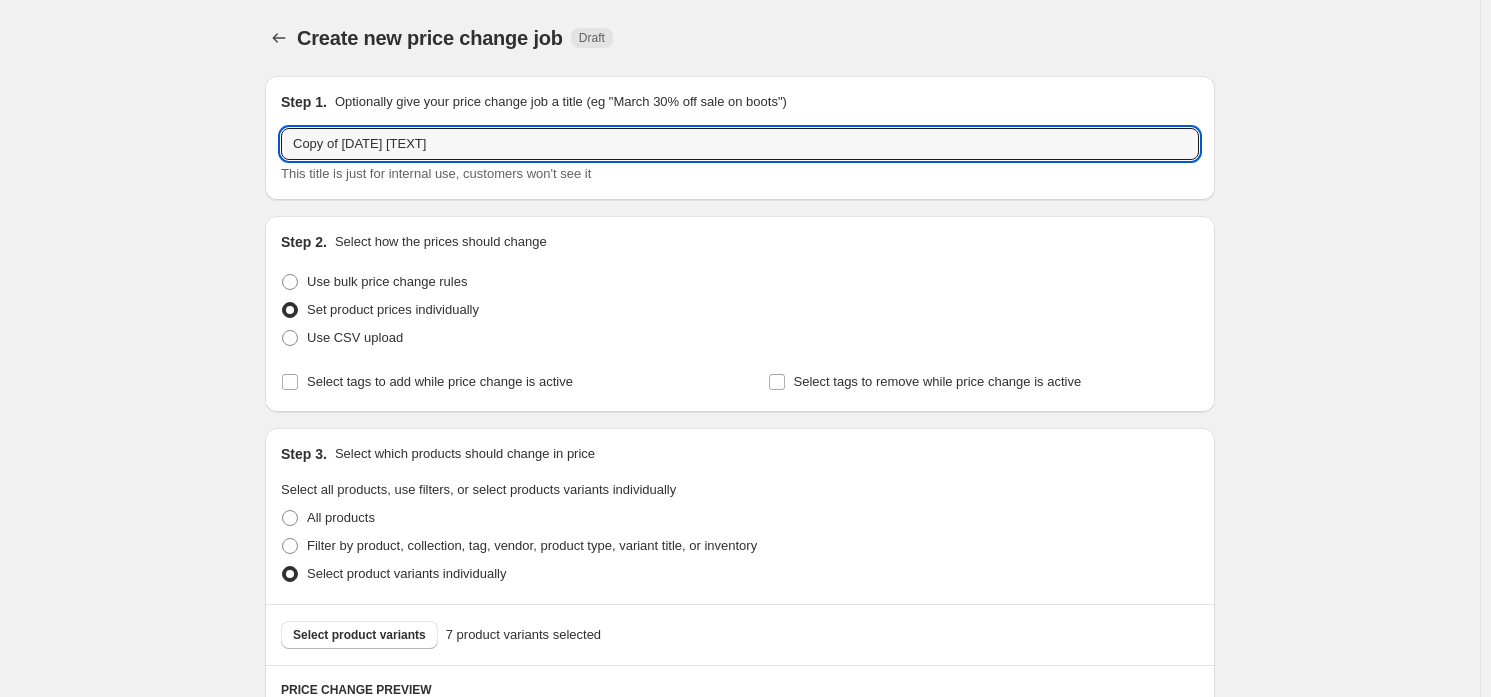 drag, startPoint x: 362, startPoint y: 139, endPoint x: 26, endPoint y: 125, distance: 336.29153 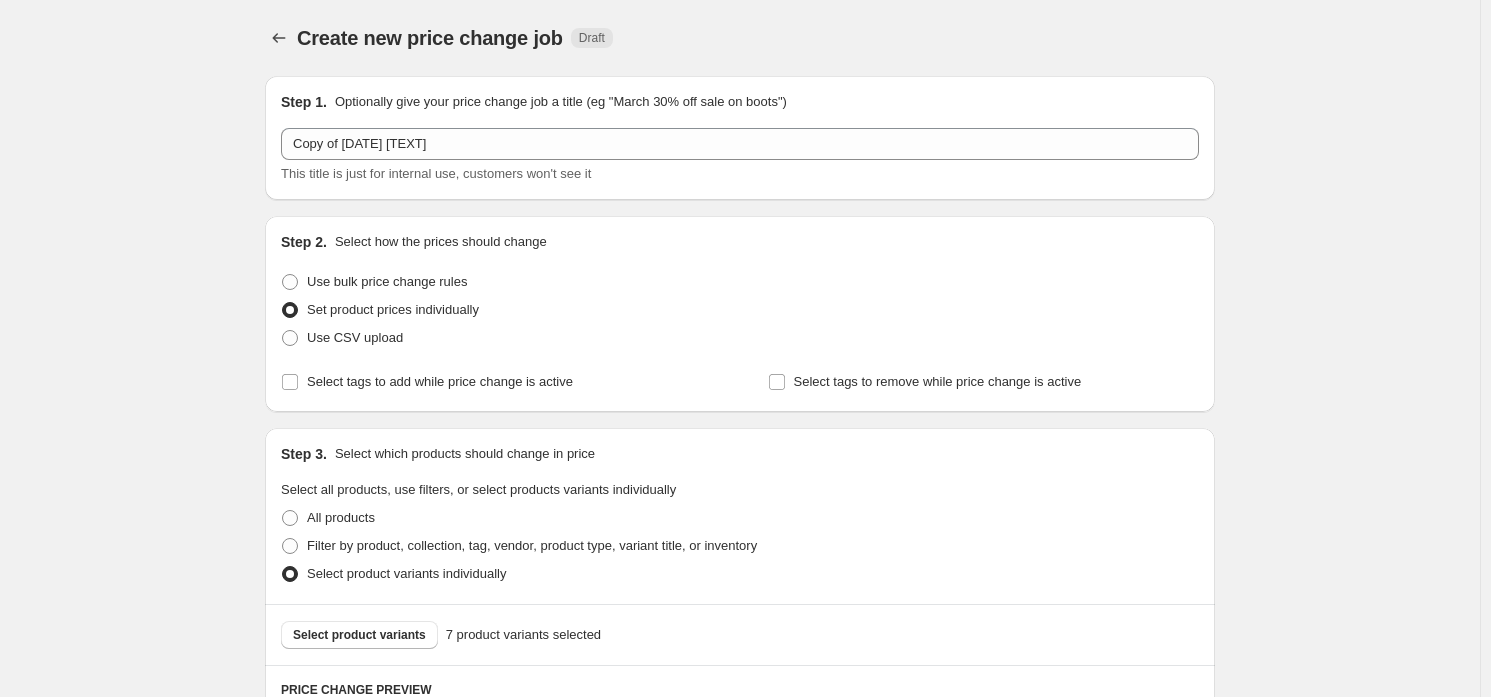 click on "Step 1. Optionally give your price change job a title (eg "March 30% off sale on boots") Copy of [DATE] [TEXT] This title is just for internal use, customers won't see it" at bounding box center (740, 138) 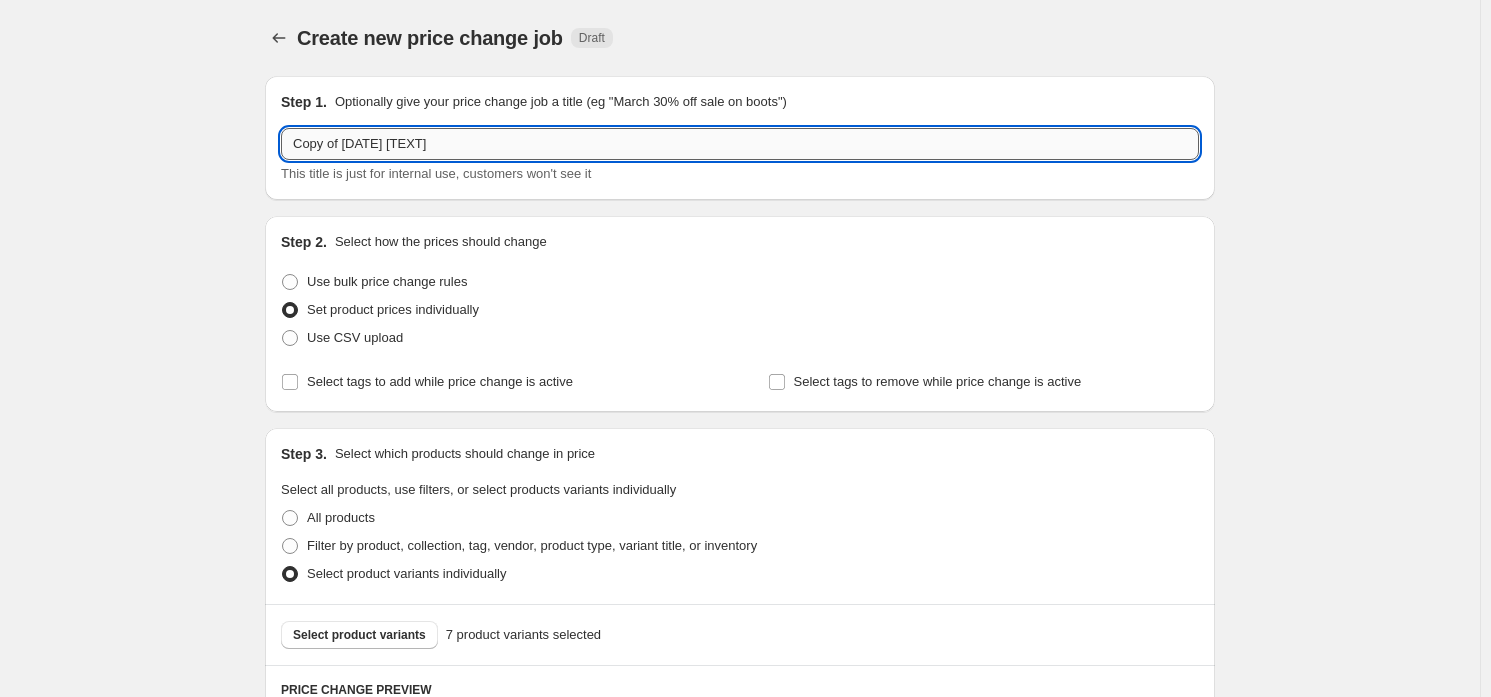 click on "Copy of [DATE] [TEXT]" at bounding box center [740, 144] 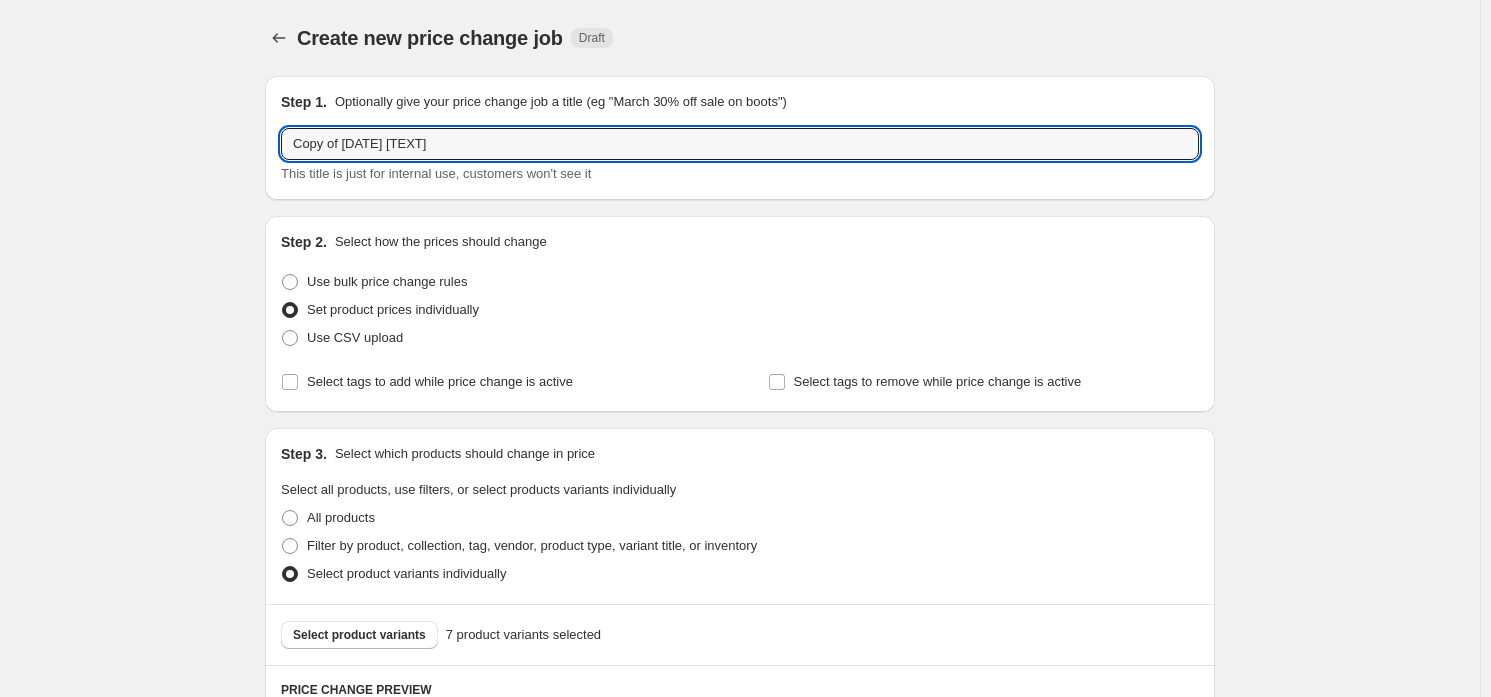 drag, startPoint x: 370, startPoint y: 146, endPoint x: 223, endPoint y: 134, distance: 147.48898 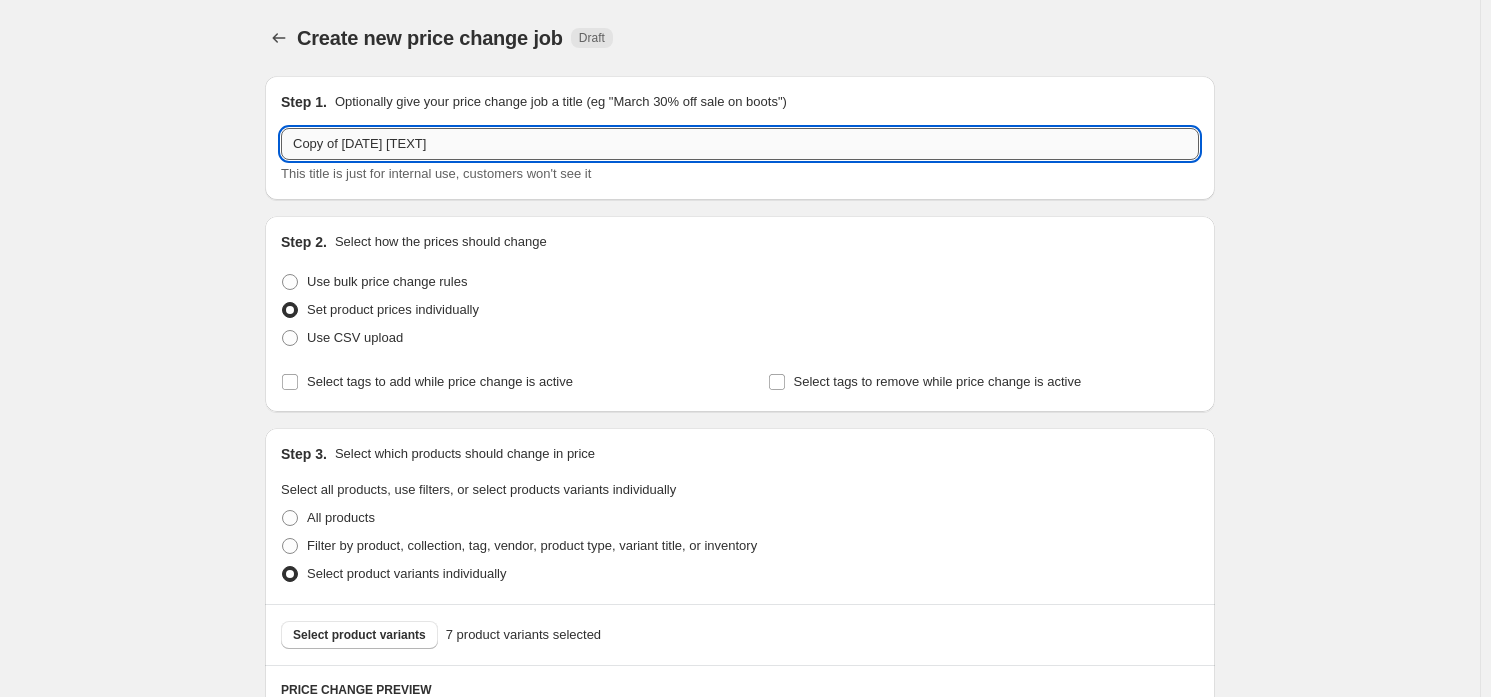click on "Copy of [DATE] [TEXT]" at bounding box center [740, 144] 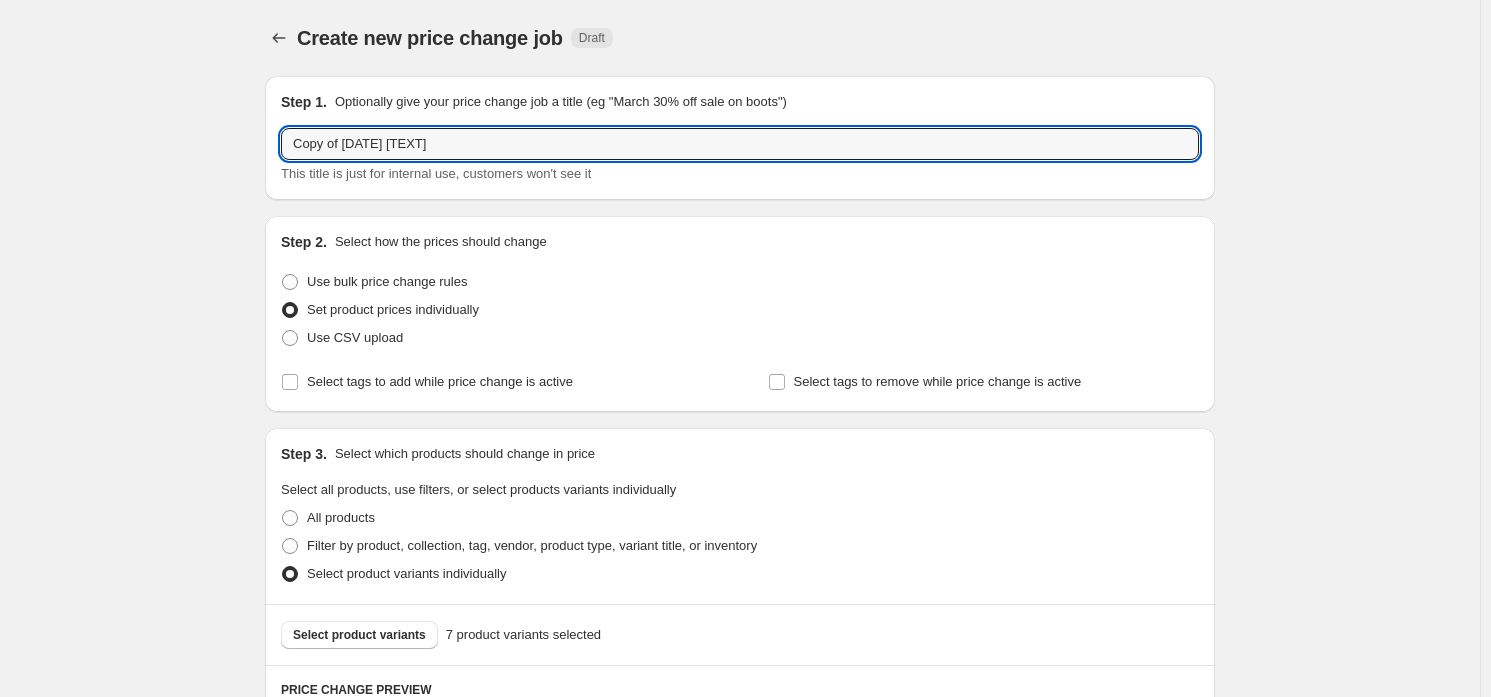 drag, startPoint x: 494, startPoint y: 144, endPoint x: 249, endPoint y: 141, distance: 245.01837 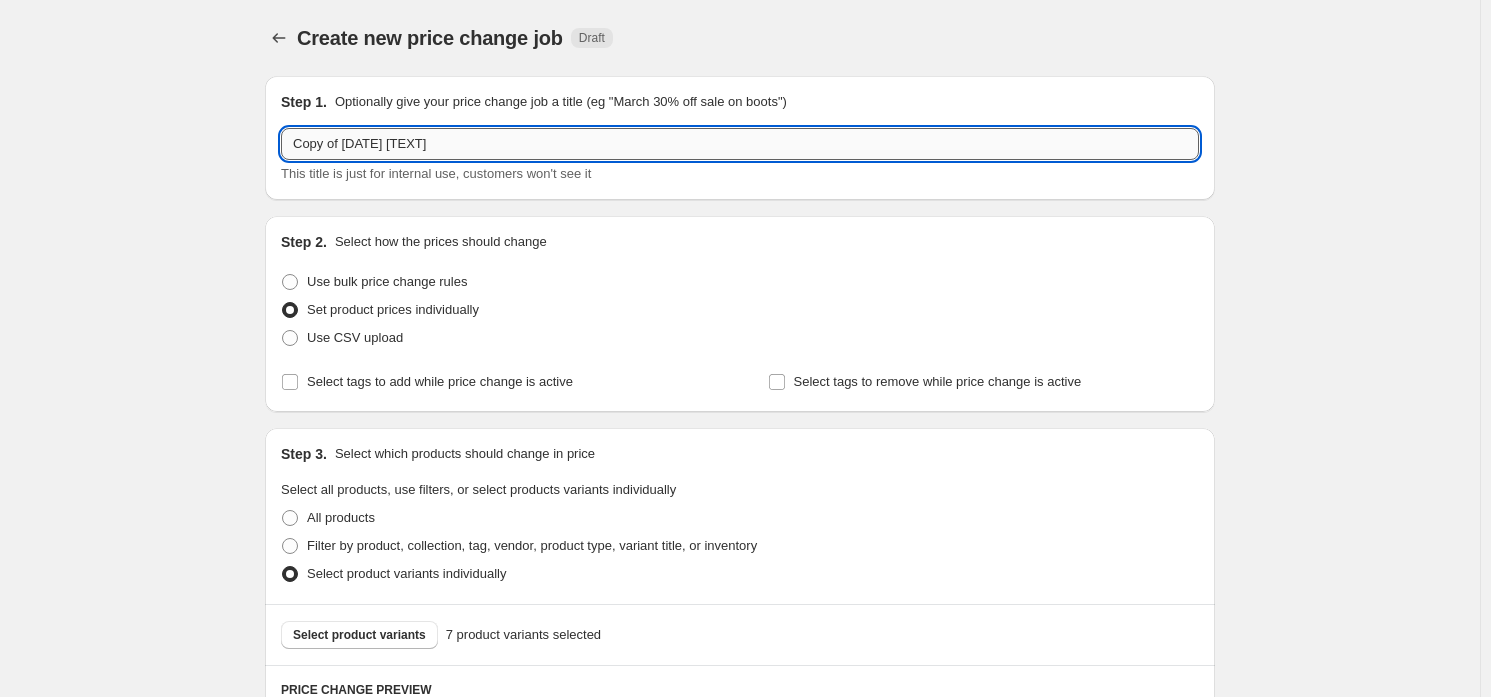 click on "Copy of [DATE] [TEXT]" at bounding box center [740, 144] 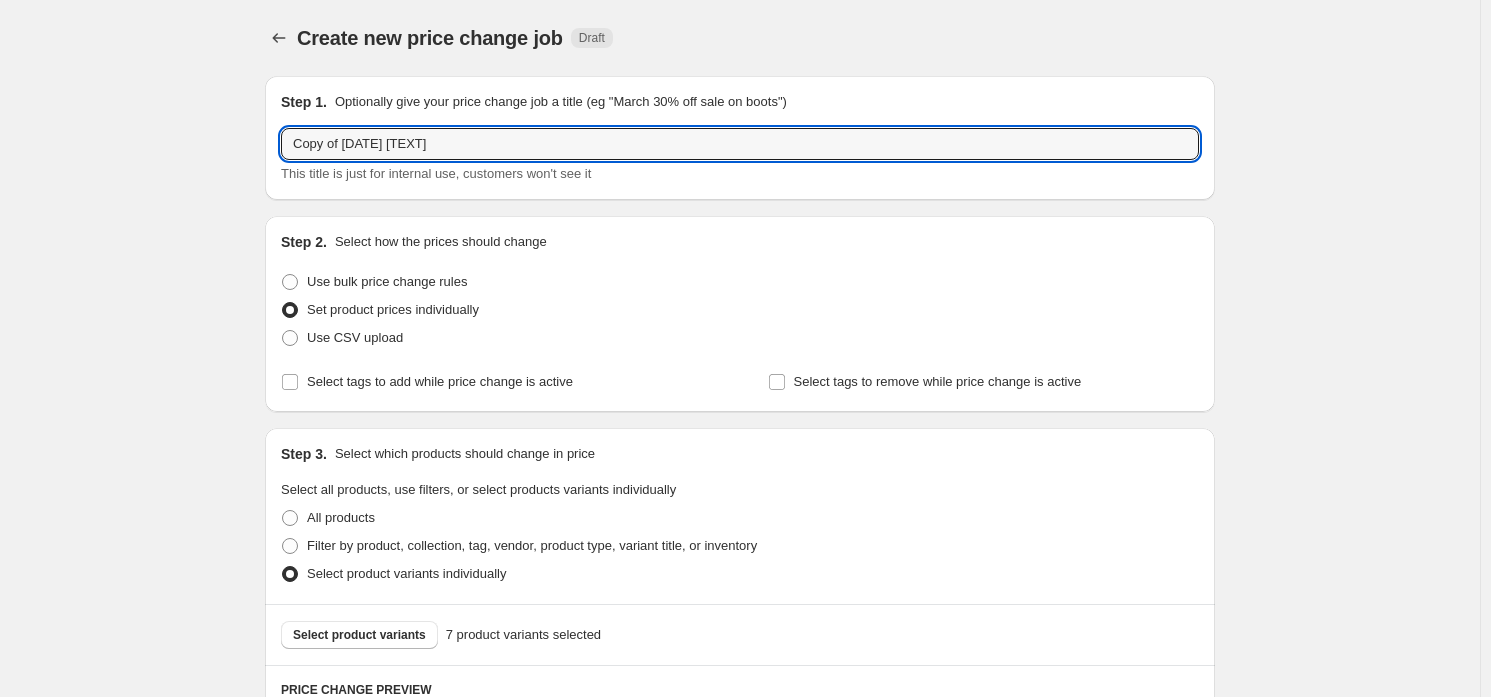 drag, startPoint x: 364, startPoint y: 143, endPoint x: 185, endPoint y: 137, distance: 179.10052 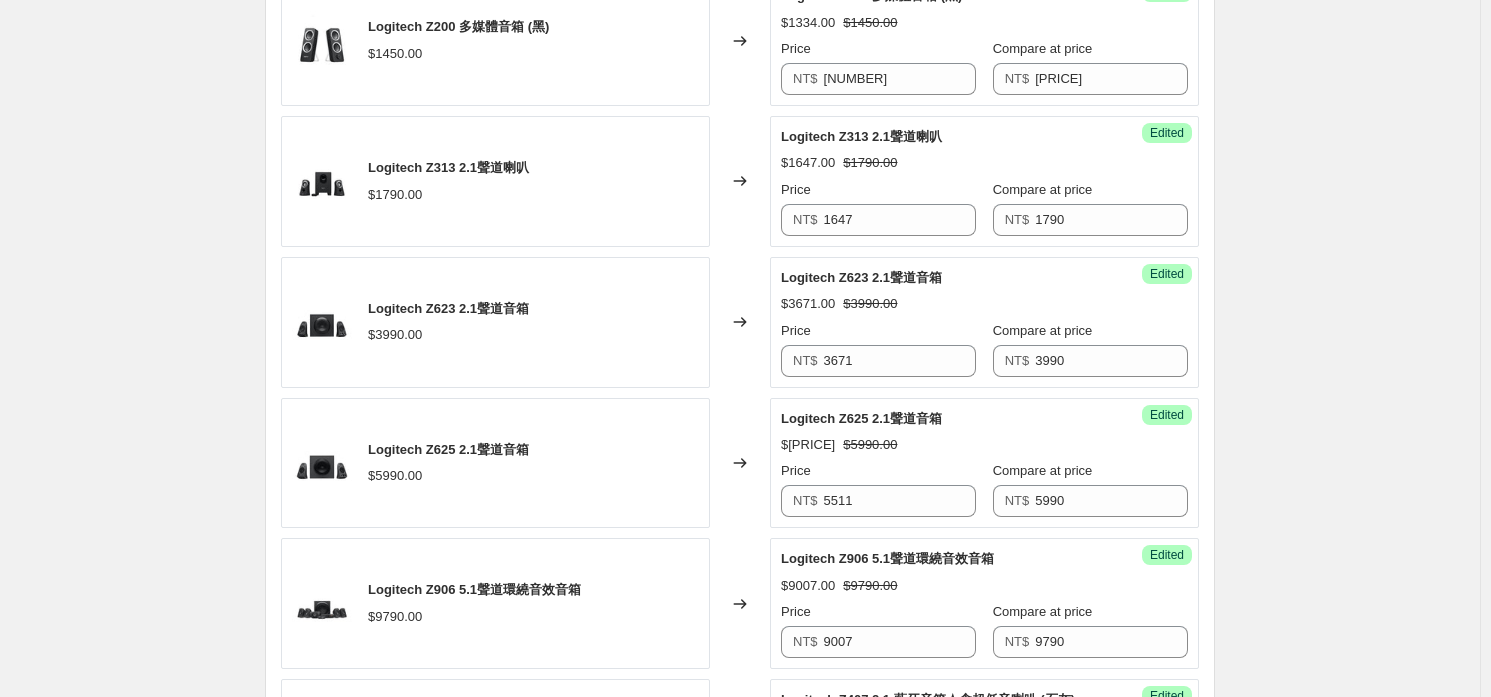 scroll, scrollTop: 1380, scrollLeft: 0, axis: vertical 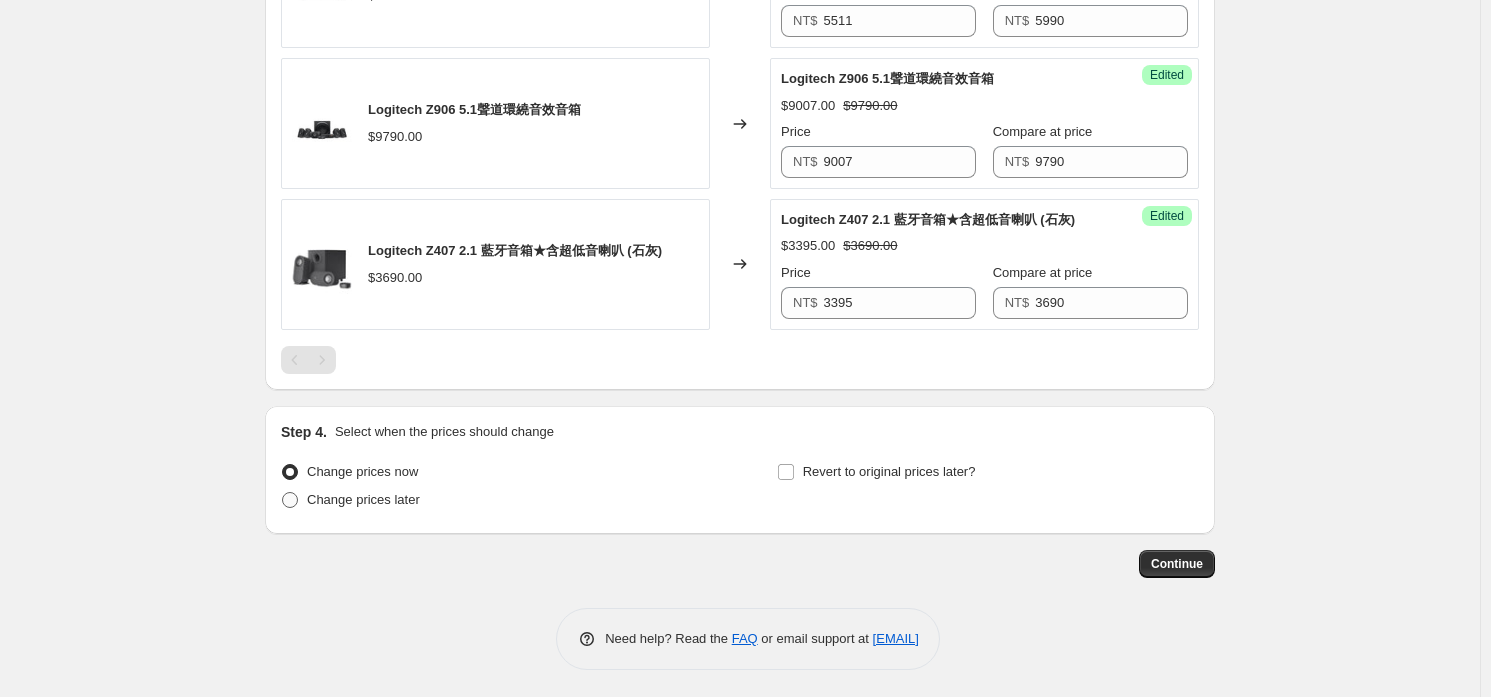 type on "[DATE] [TEXT]" 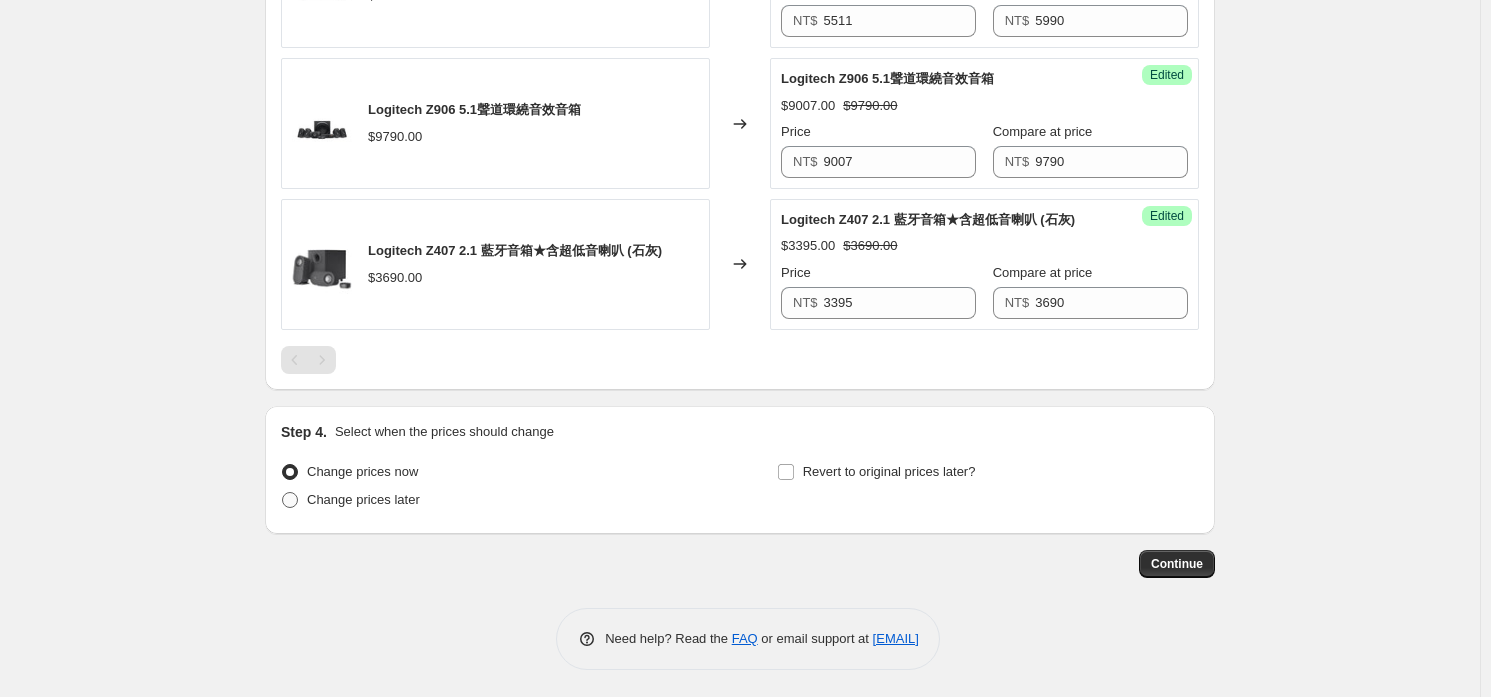radio on "true" 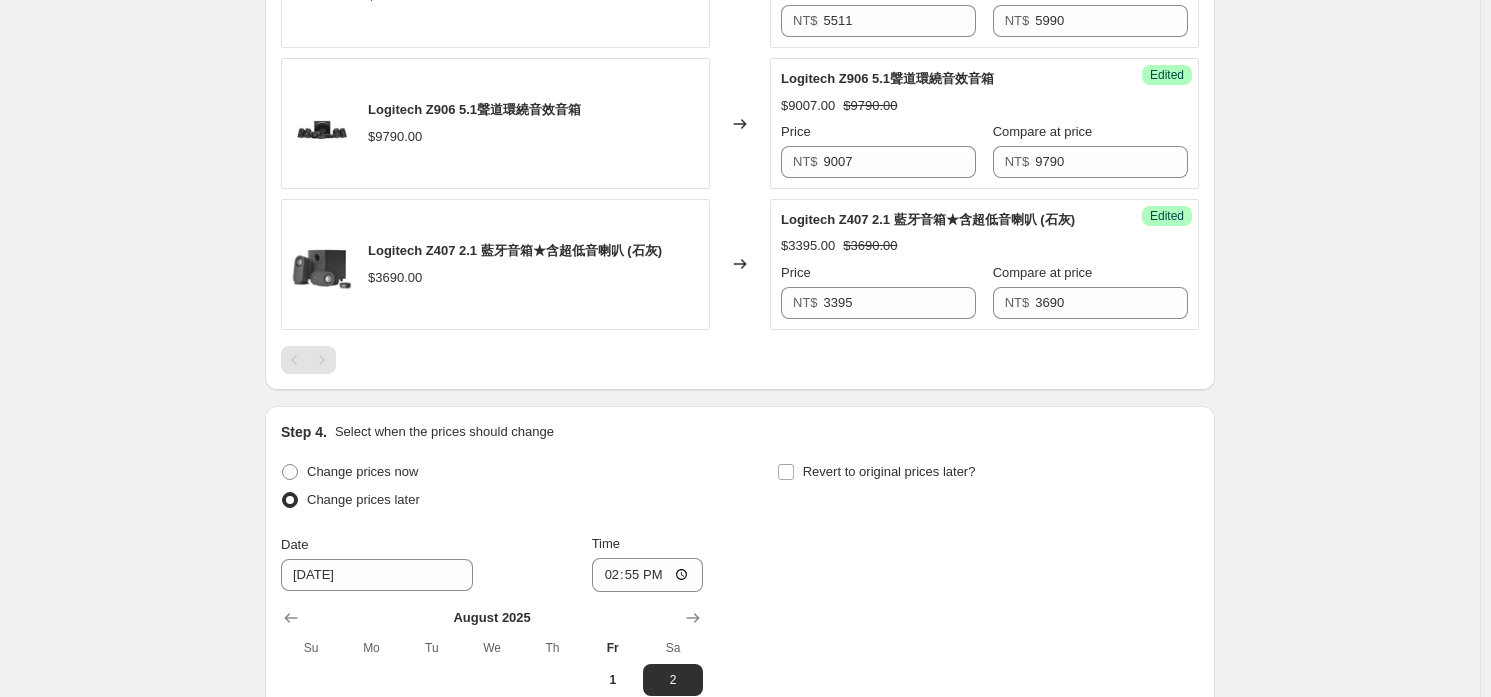 scroll, scrollTop: 1754, scrollLeft: 0, axis: vertical 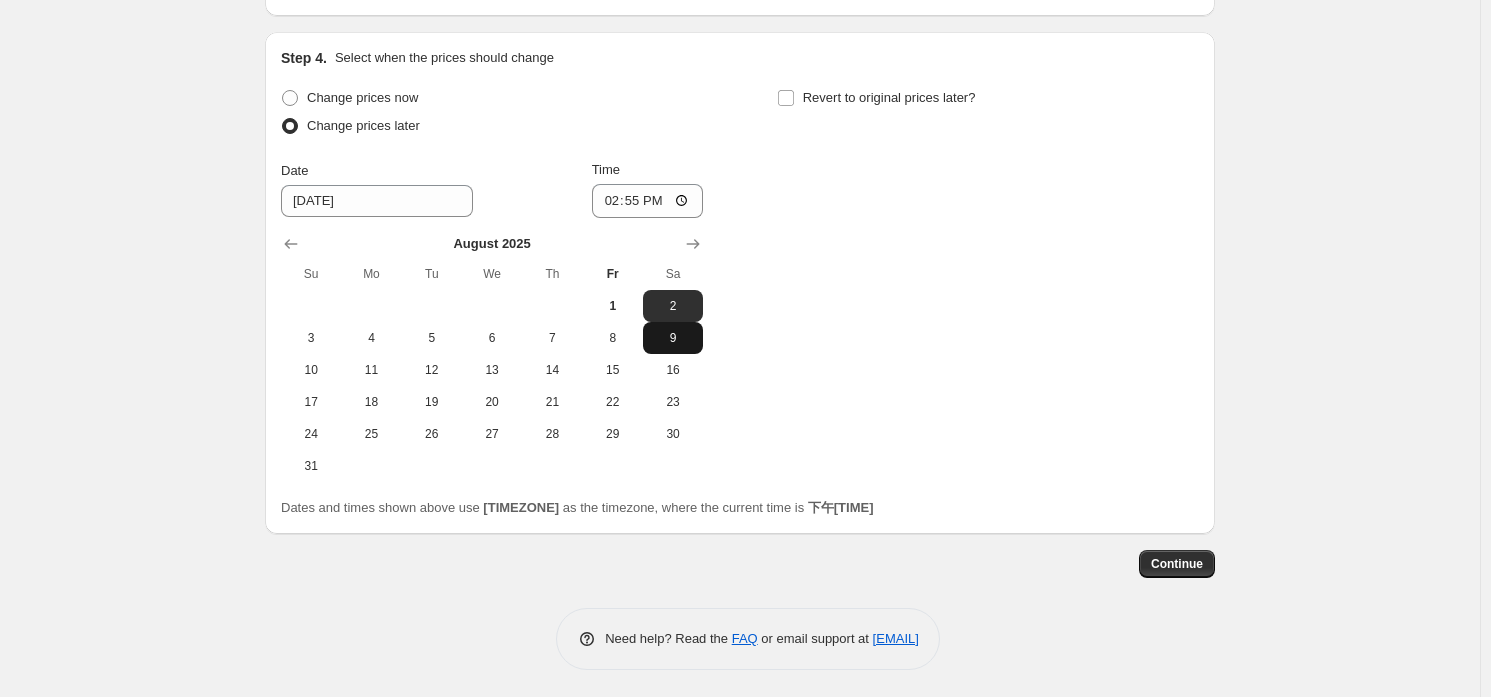 click on "9" at bounding box center (673, 338) 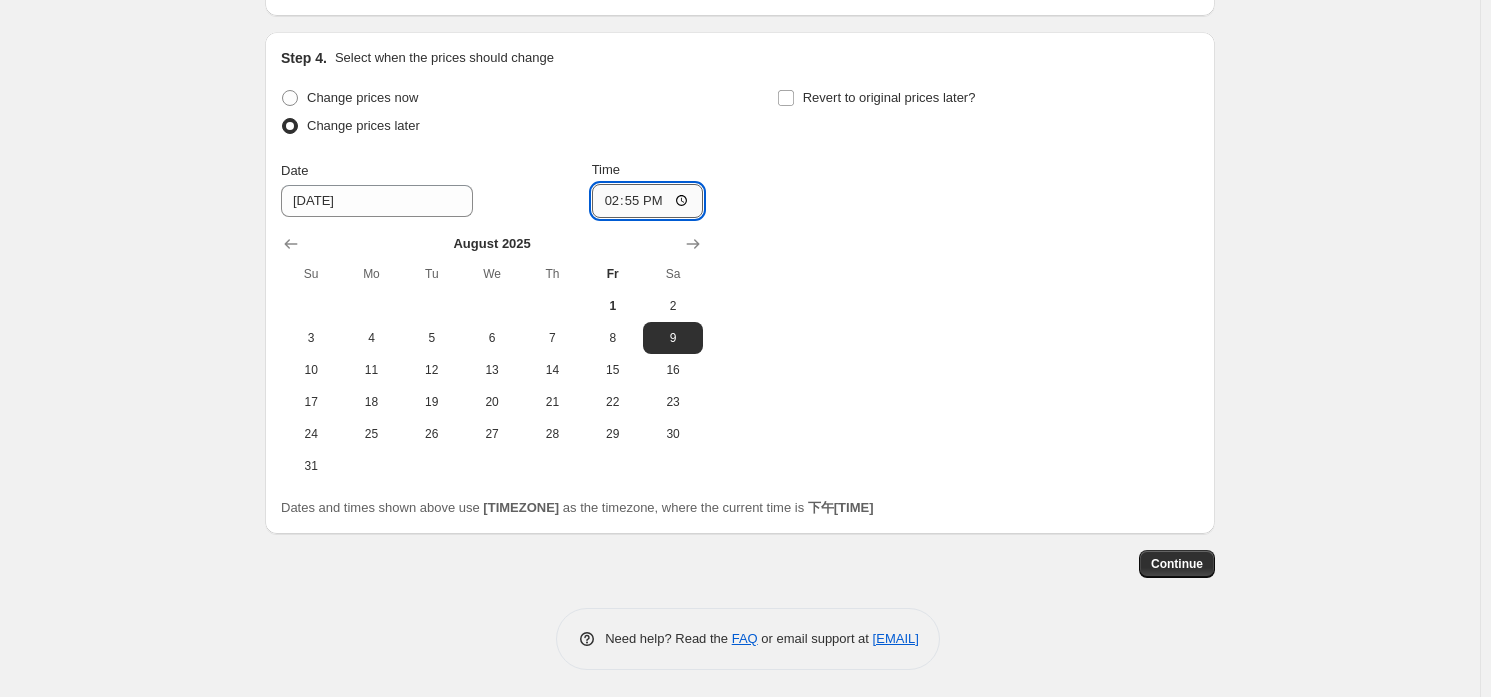 click on "14:55" at bounding box center [648, 201] 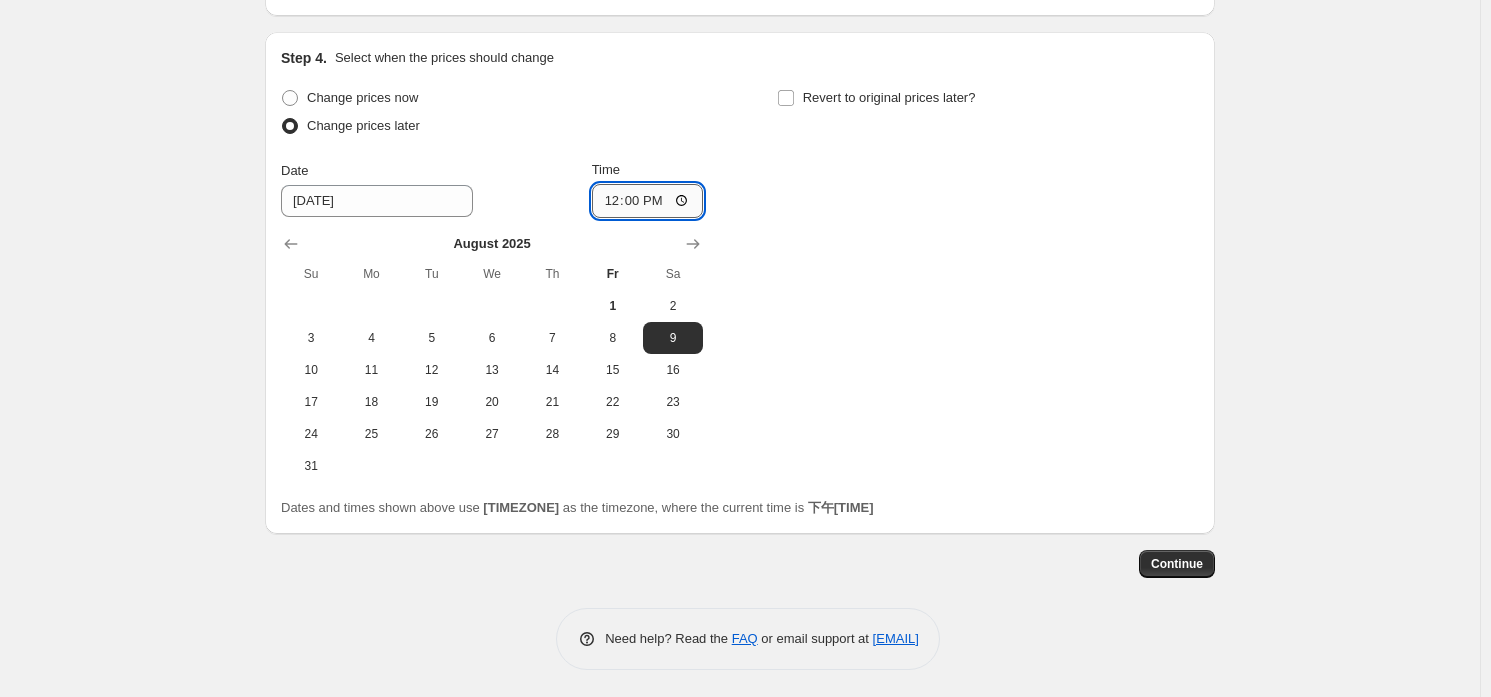 click on "12:00" at bounding box center [648, 201] 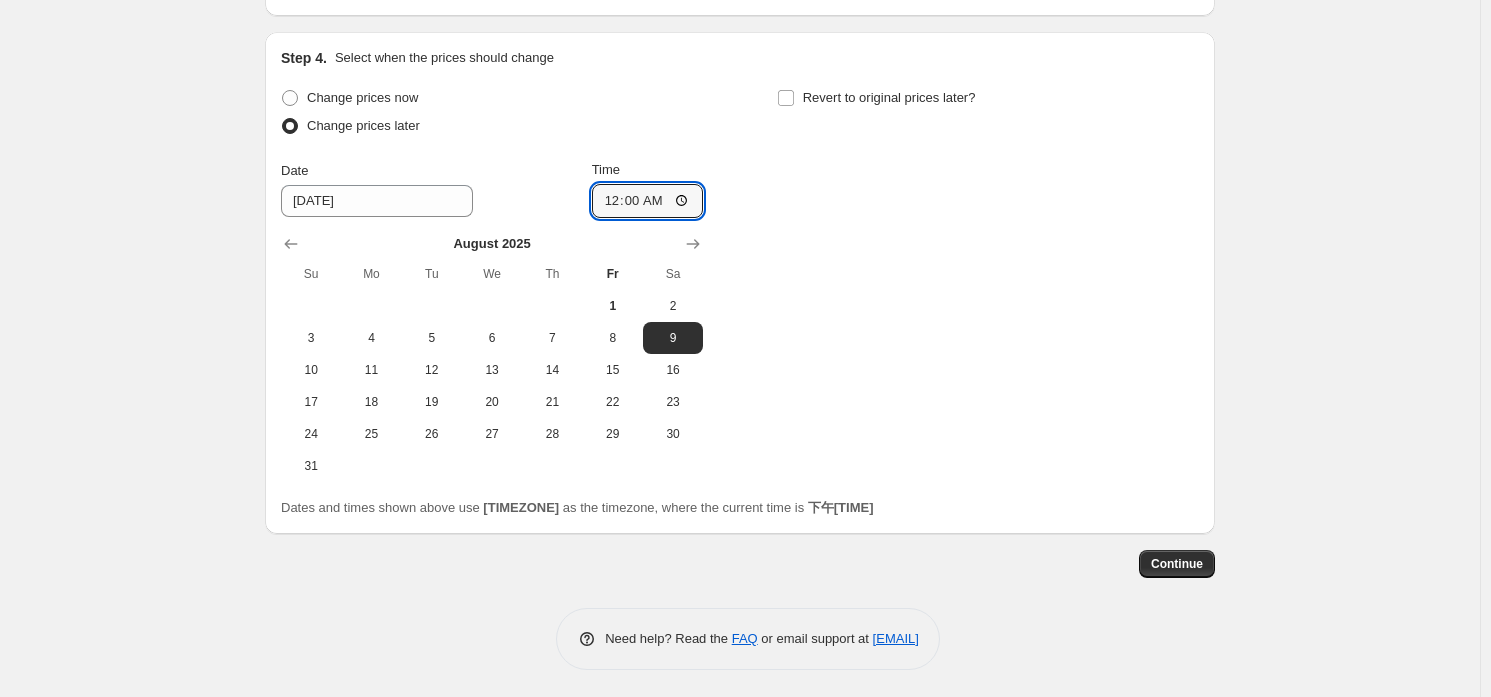 type on "00:00" 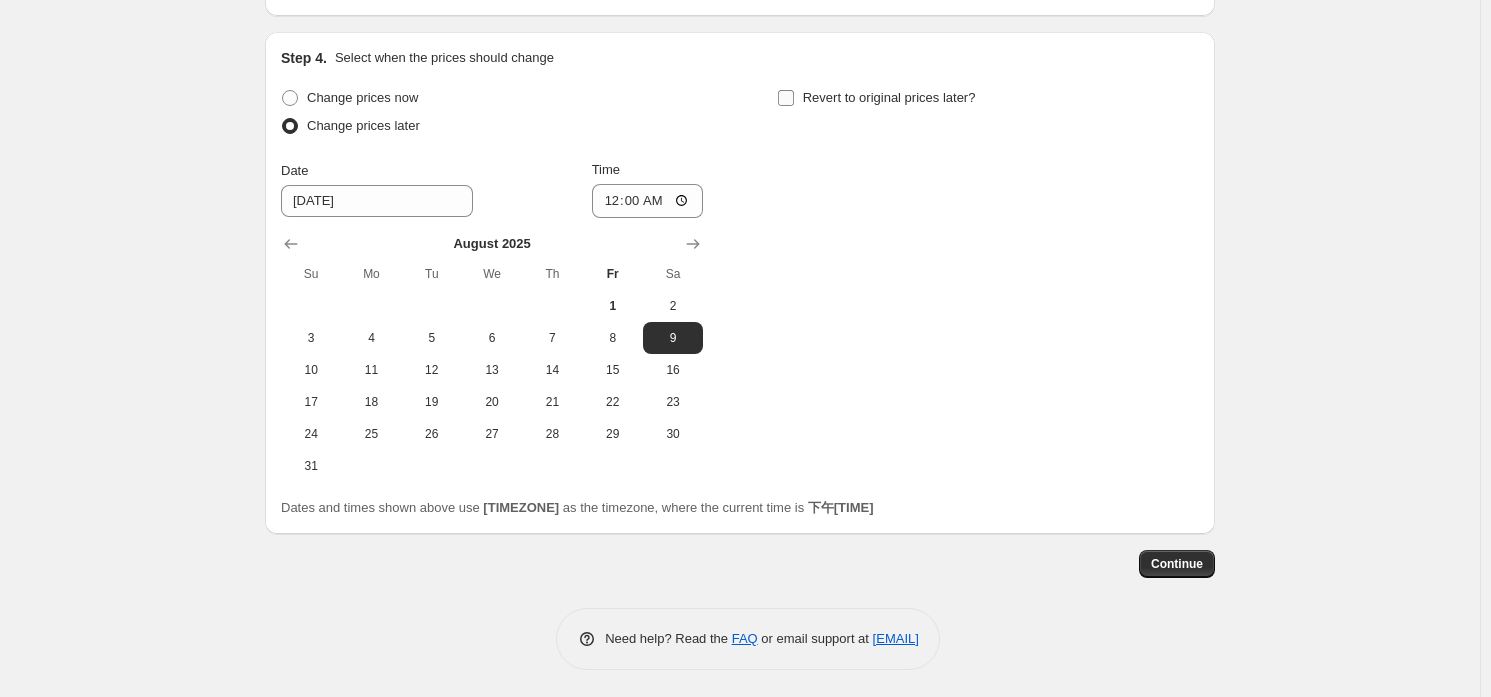click on "Revert to original prices later?" at bounding box center (889, 97) 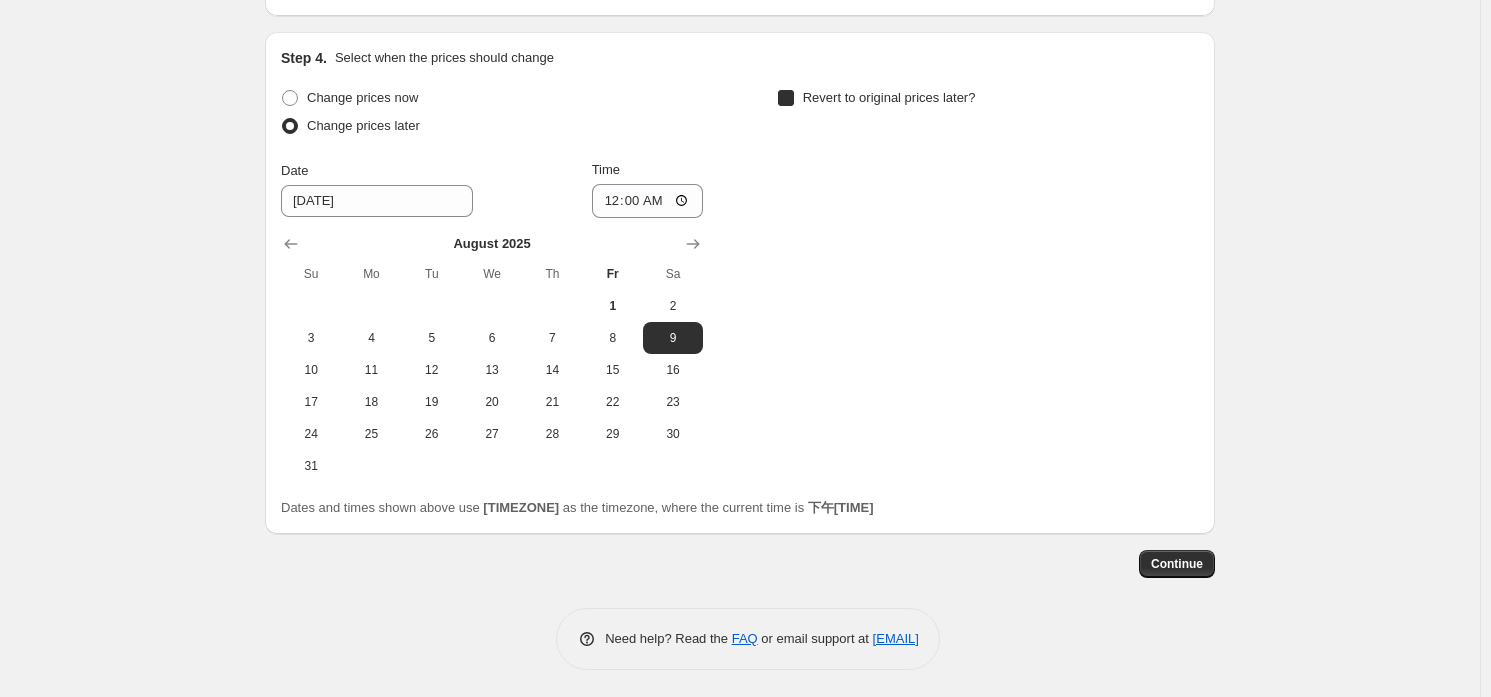 checkbox on "true" 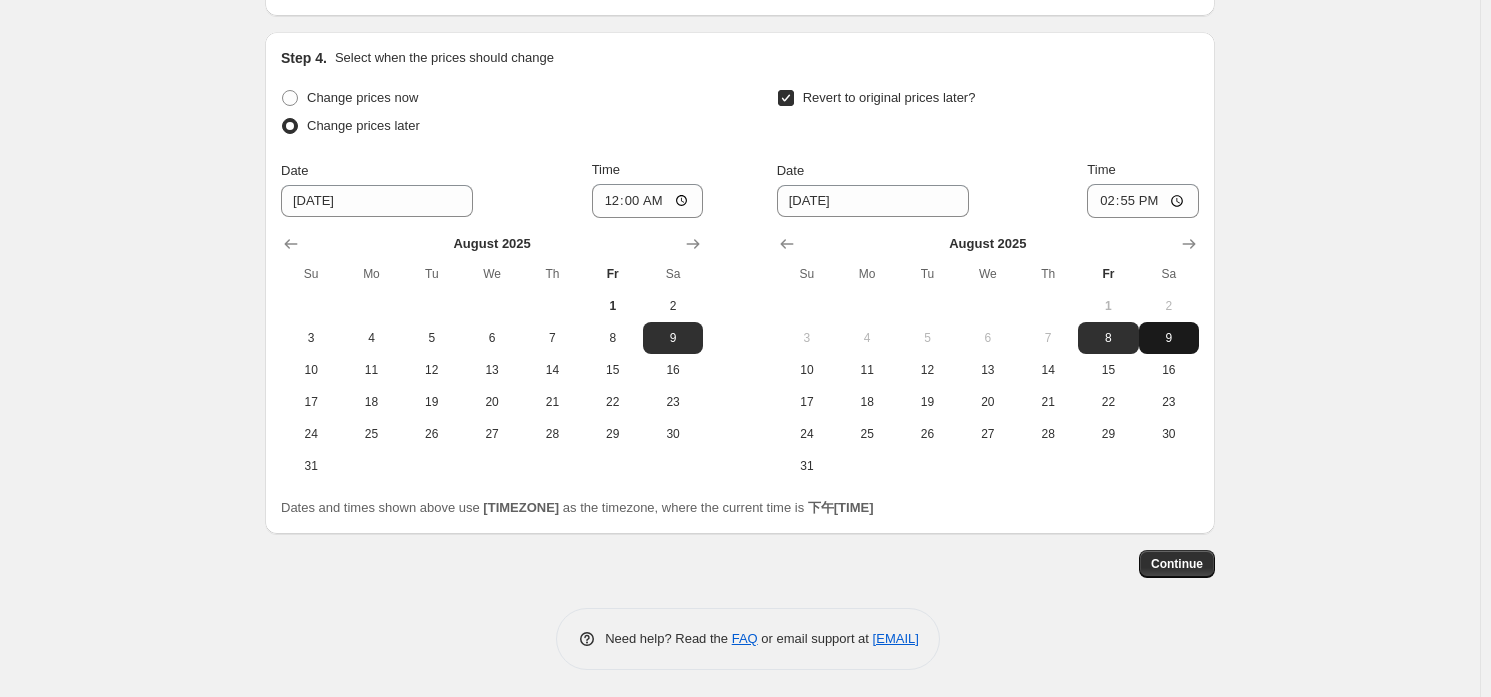 click on "9" at bounding box center [1169, 338] 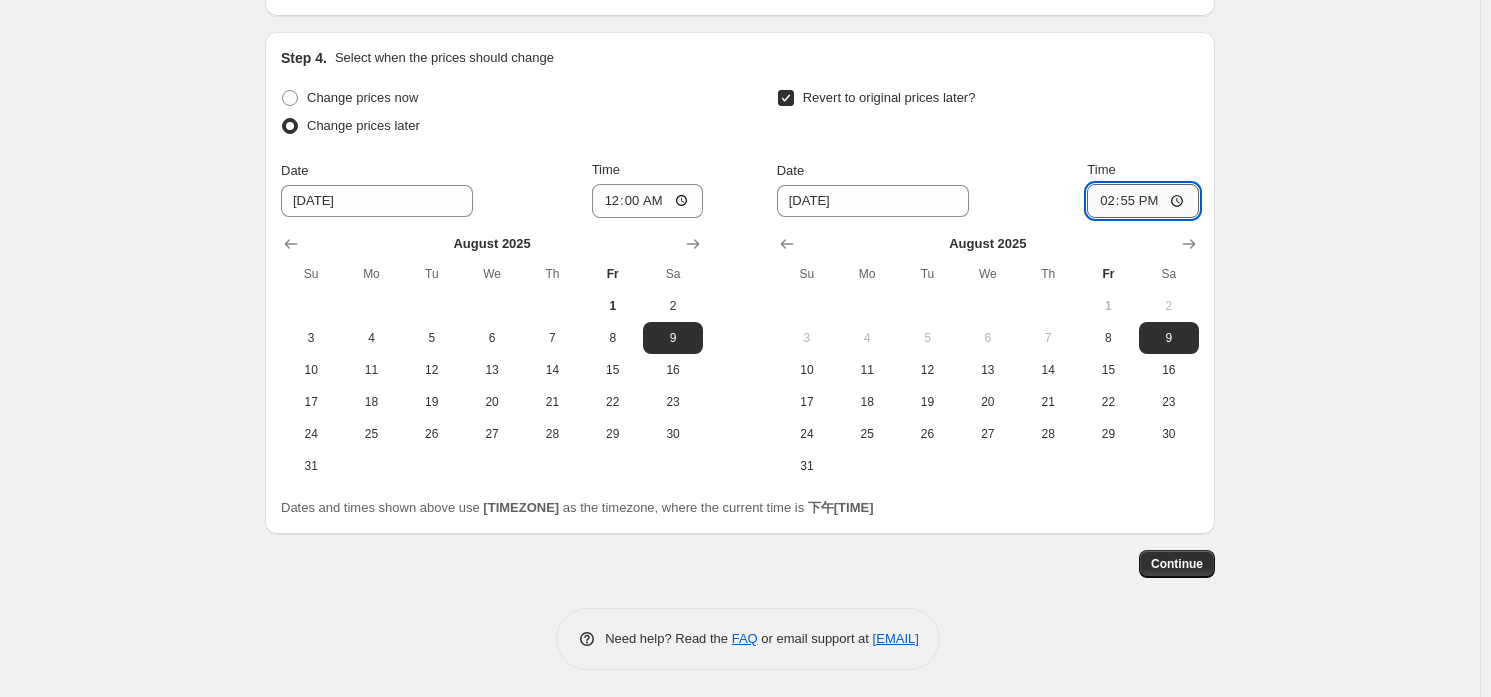 click on "14:55" at bounding box center (1143, 201) 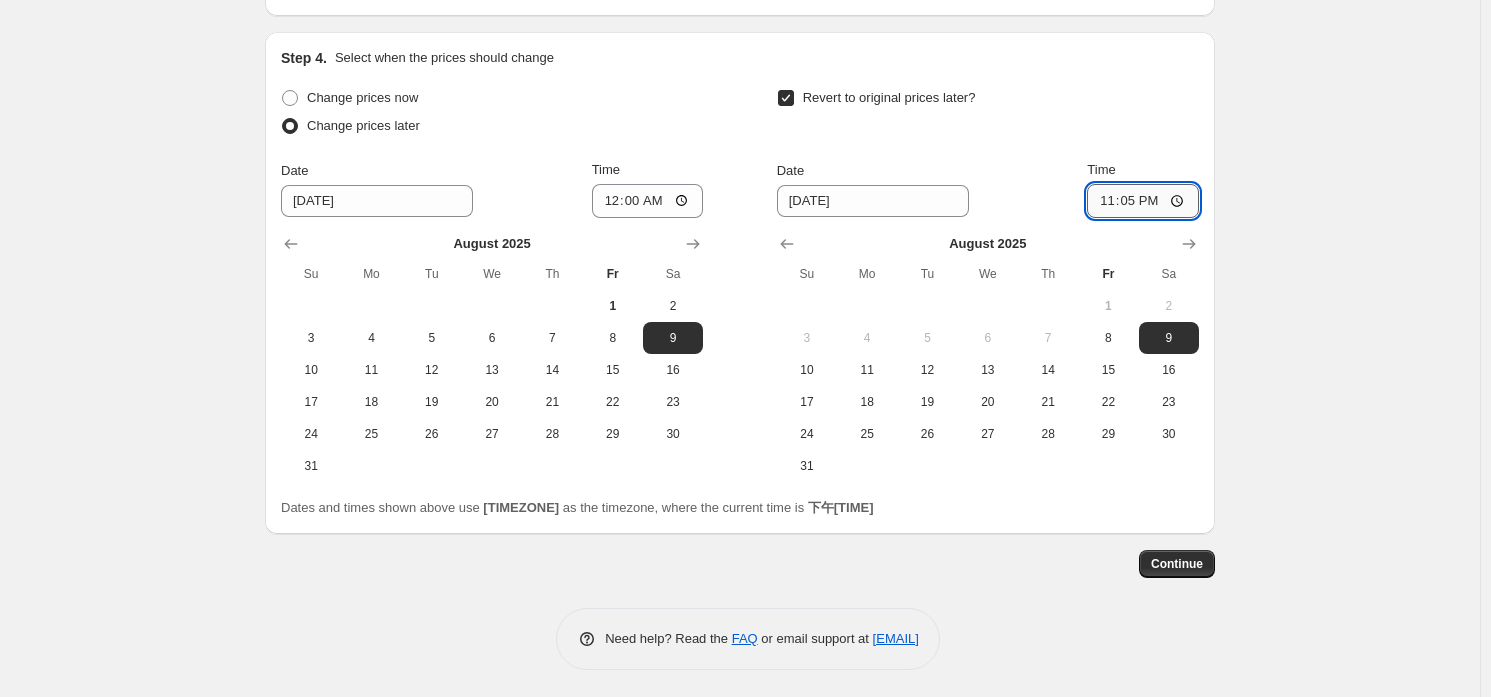 type on "23:59" 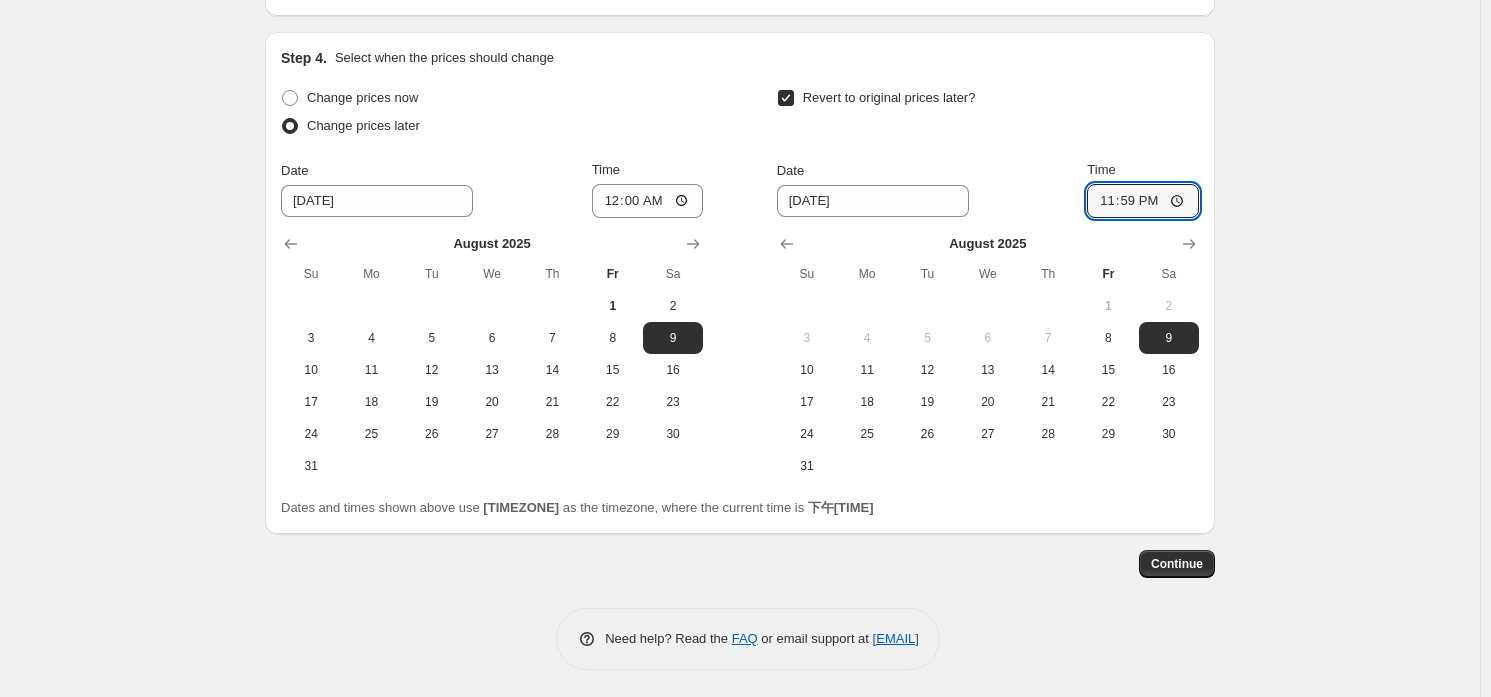 click on "Create new price change job. This page is ready Create new price change job Draft Step 1. Optionally give your price change job a title (eg "March 30% off sale on boots") [DATE] [TEXT] This title is just for internal use, customers won't see it Step 2. Select how the prices should change Use bulk price change rules Set product prices individually Use CSV upload Select tags to add while price change is active Select tags to remove while price change is active Step 3. Select which products should change in price Select all products, use filters, or select products variants individually All products Filter by product, collection, tag, vendor, product type, variant title, or inventory Select product variants individually Select product variants 7   product variants selected PRICE CHANGE PREVIEW 7 product variants selected. 7 product prices edited: Logitech Z150 多媒體音箱-黑 $[PRICE] Changed to Success Edited Logitech Z150 多媒體音箱-黑 $[PRICE] $[PRICE] Price NT$ [PRICE] Compare at price NT$ [PRICE]" at bounding box center (740, -527) 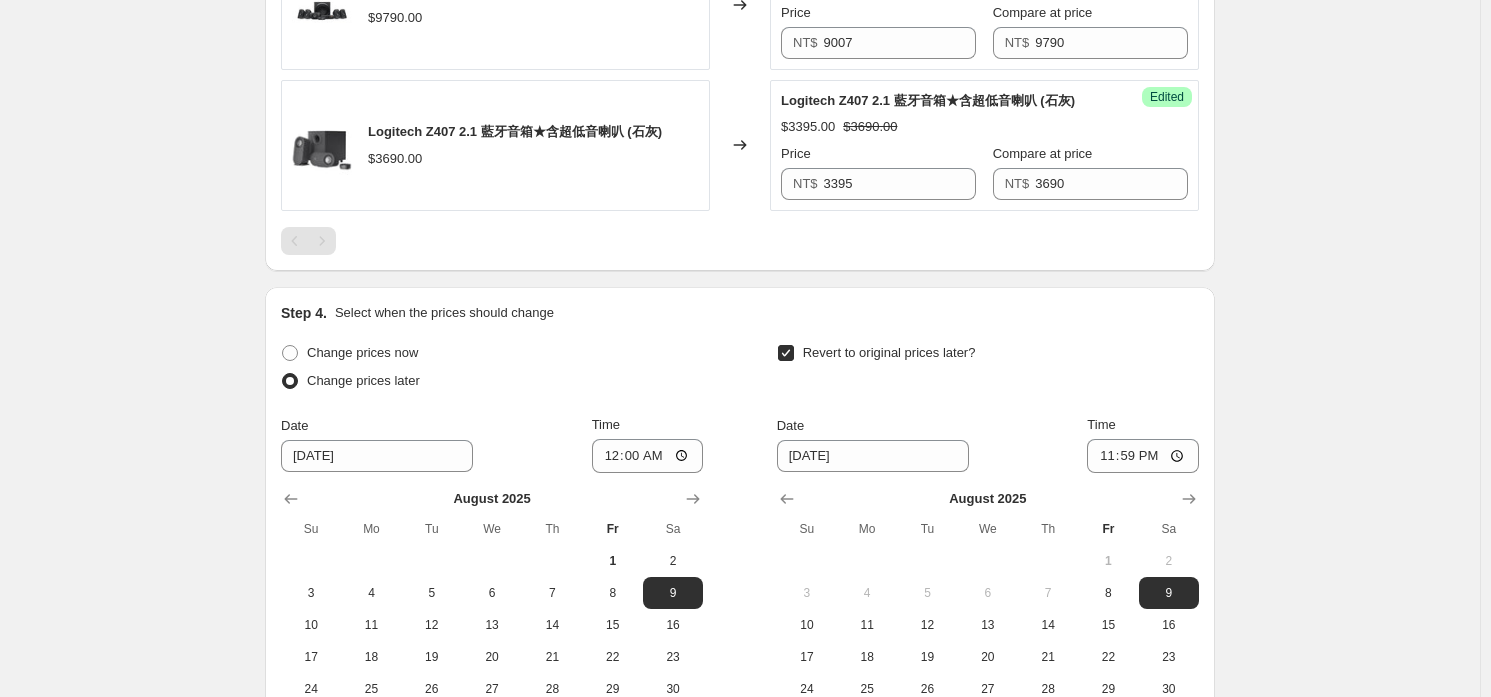 scroll, scrollTop: 1754, scrollLeft: 0, axis: vertical 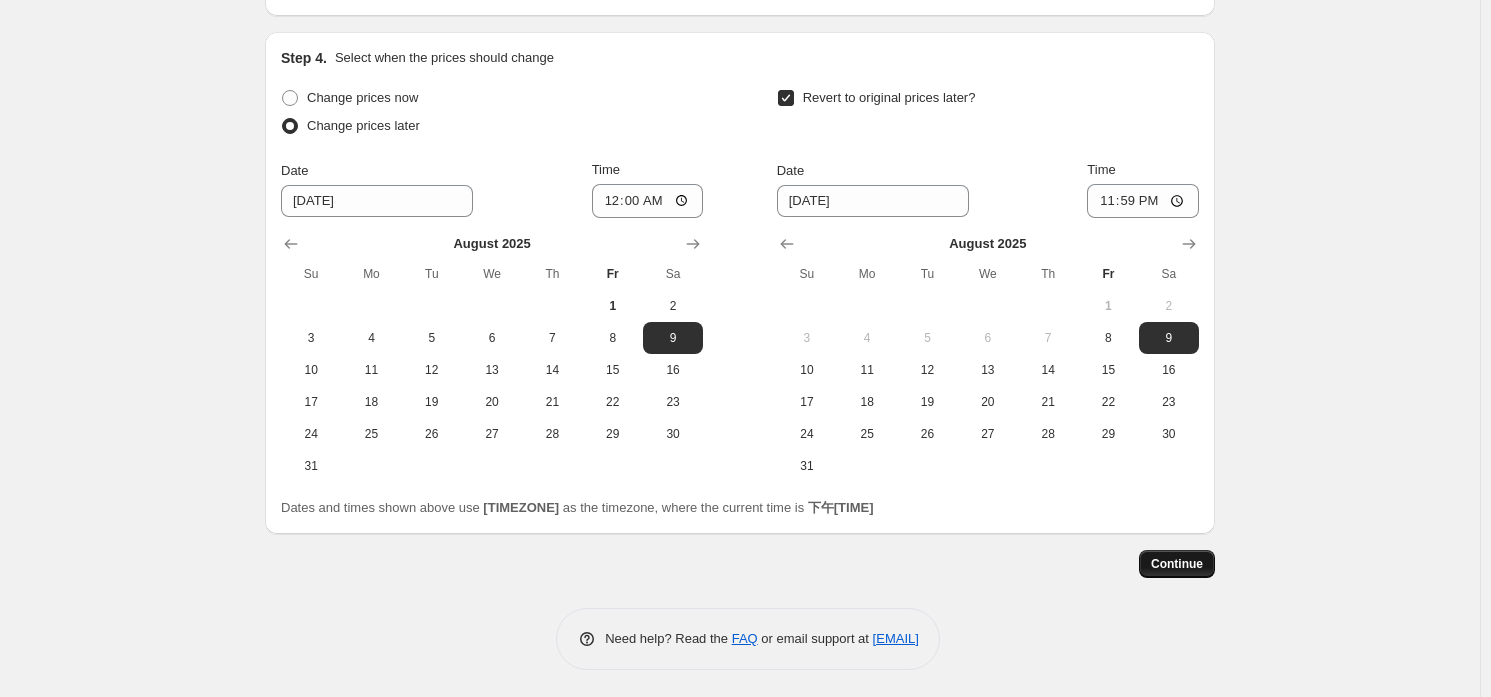 click on "Continue" at bounding box center (1177, 564) 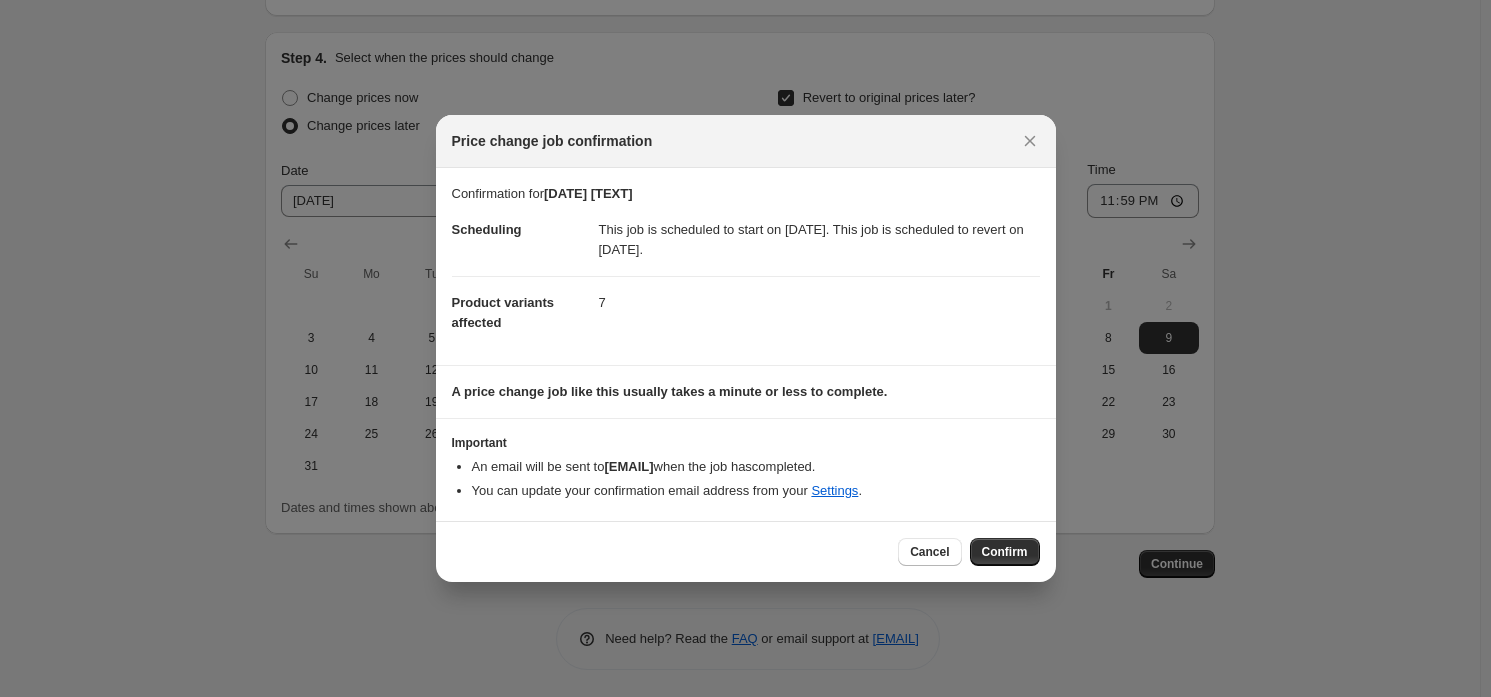click on "Cancel Confirm" at bounding box center (746, 551) 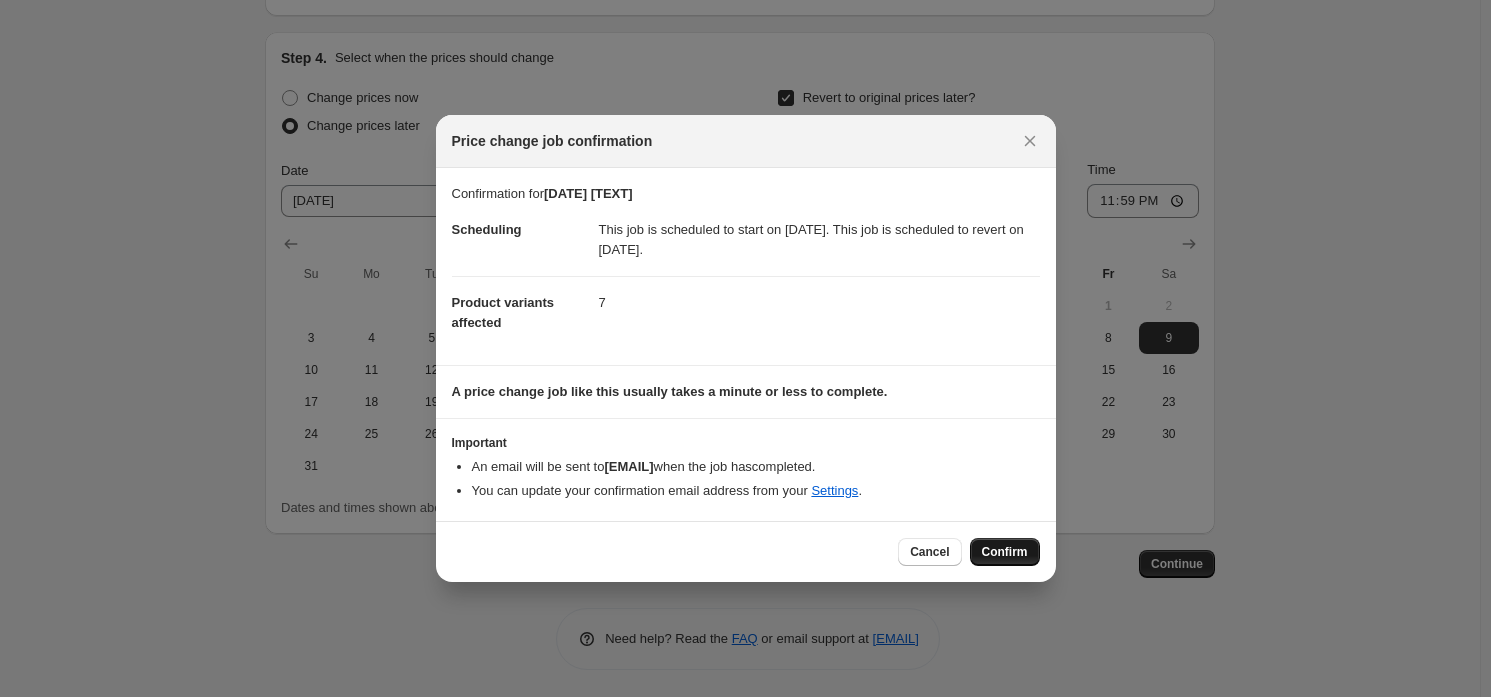 click on "Confirm" at bounding box center (1005, 552) 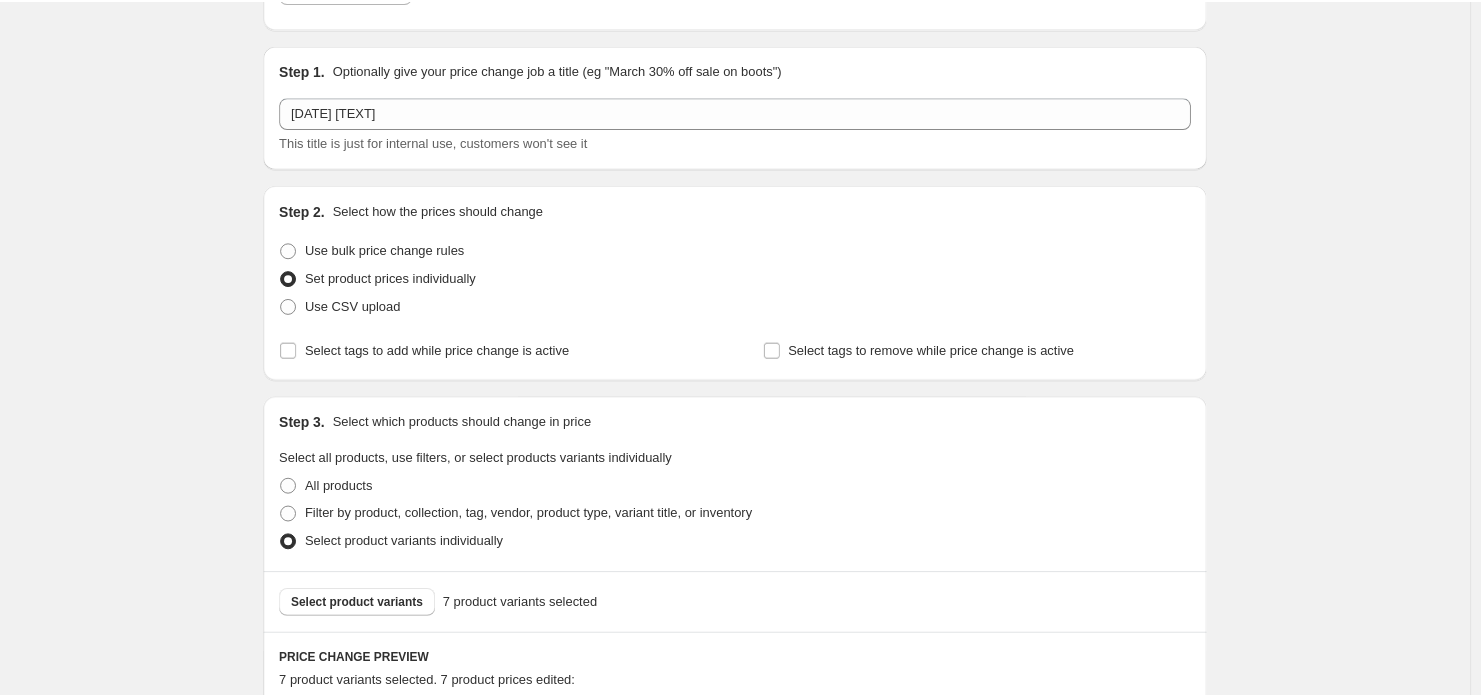 scroll, scrollTop: 0, scrollLeft: 0, axis: both 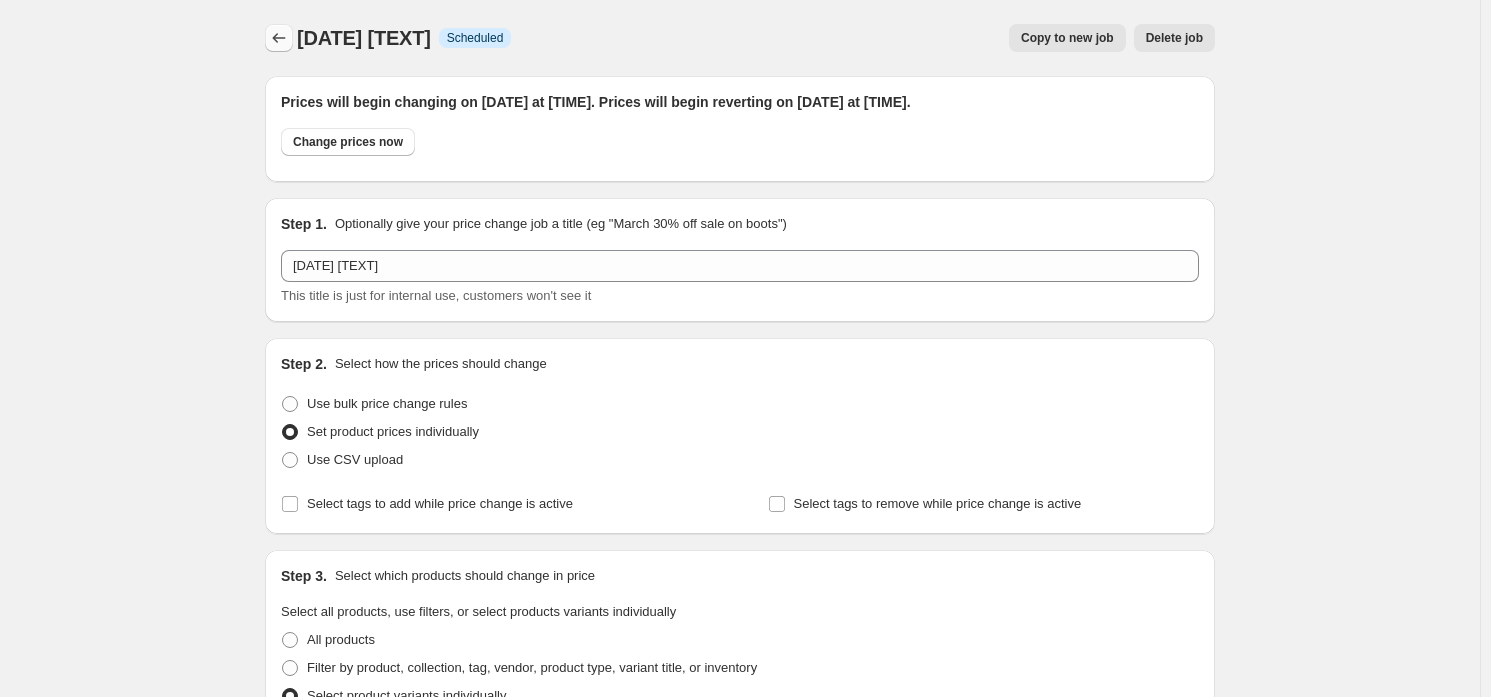 click 